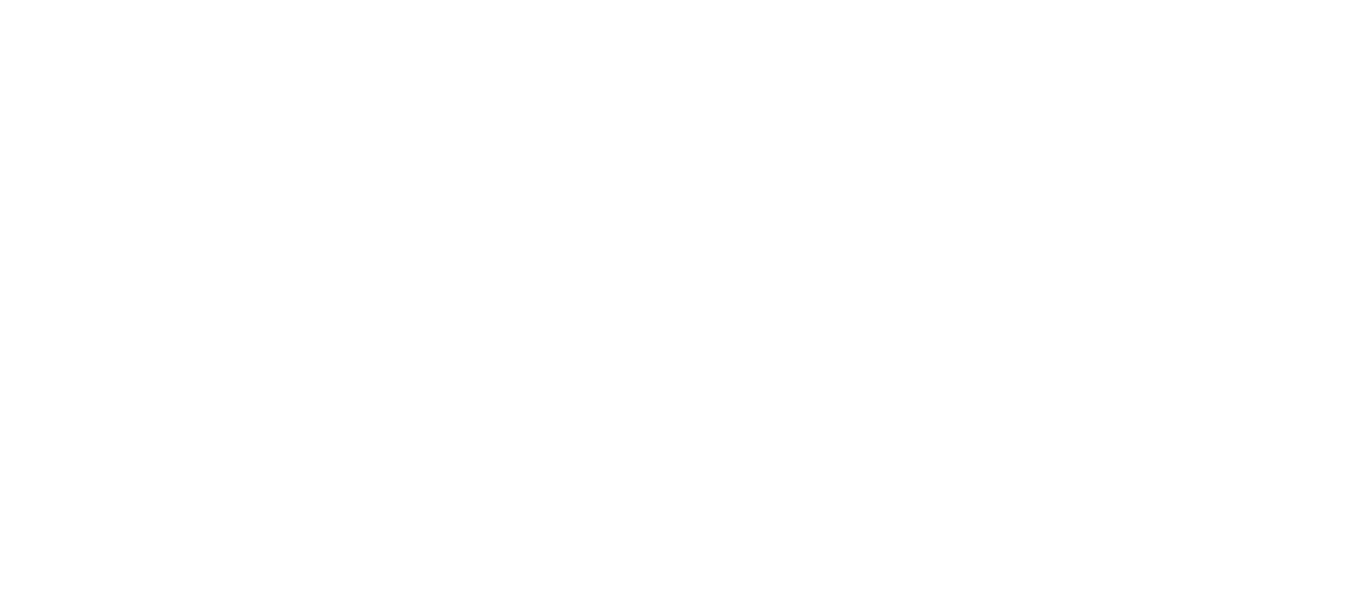 scroll, scrollTop: 0, scrollLeft: 0, axis: both 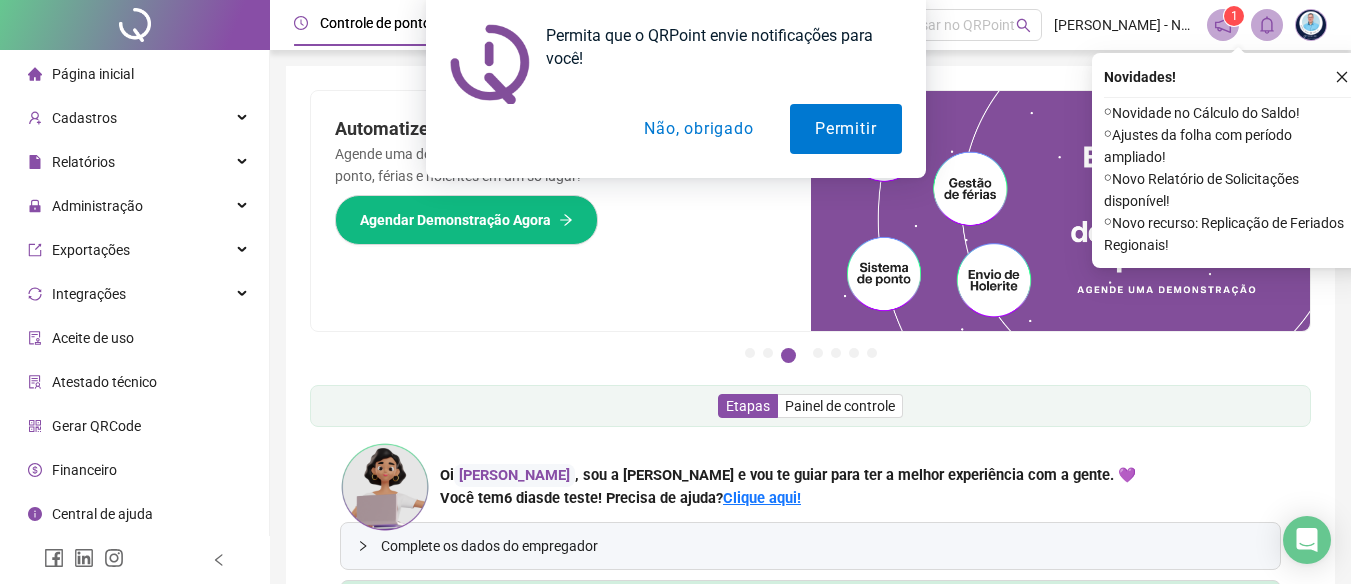 click on "Não, obrigado" at bounding box center [698, 129] 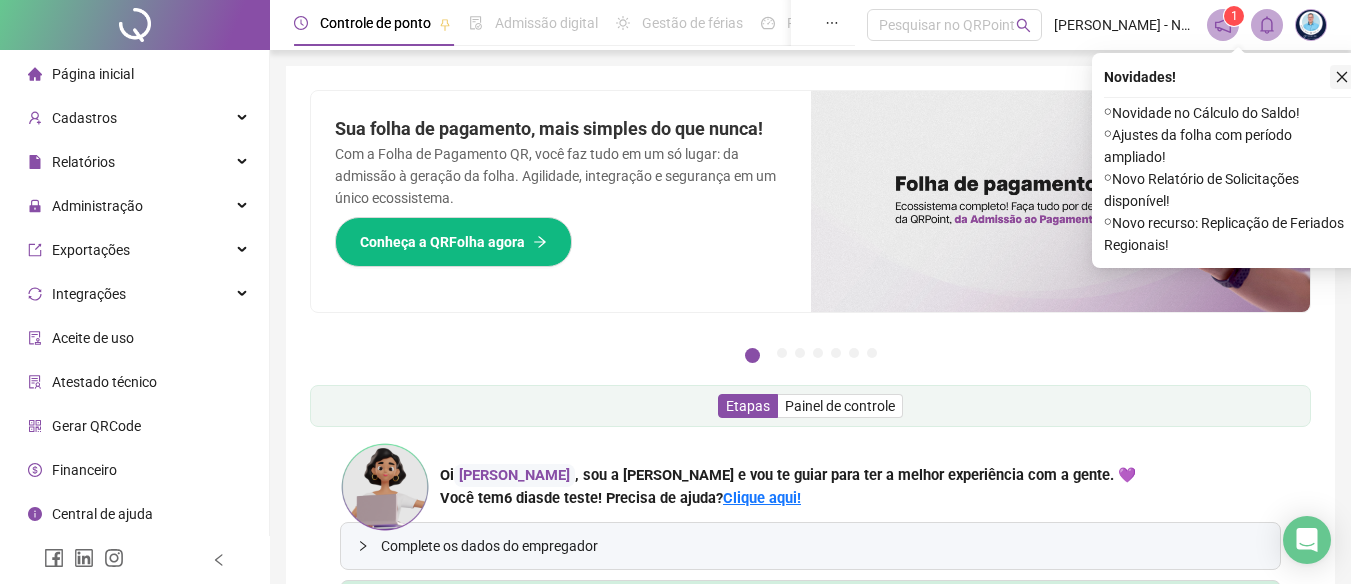 click at bounding box center [1342, 77] 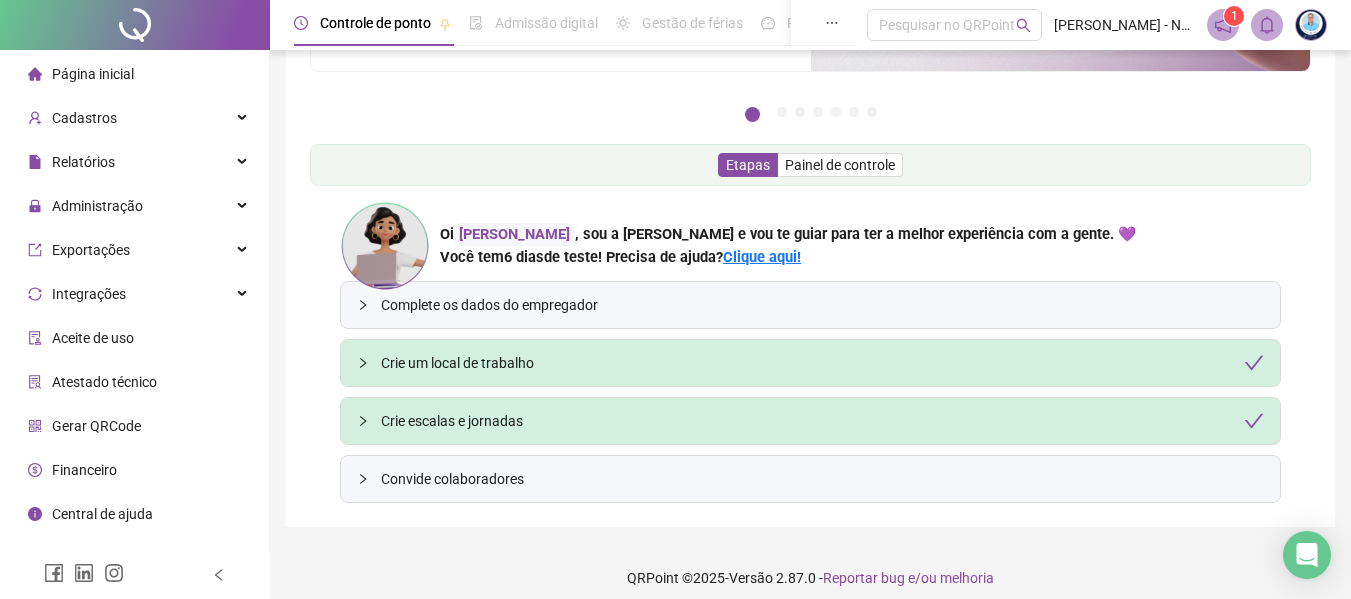 scroll, scrollTop: 255, scrollLeft: 0, axis: vertical 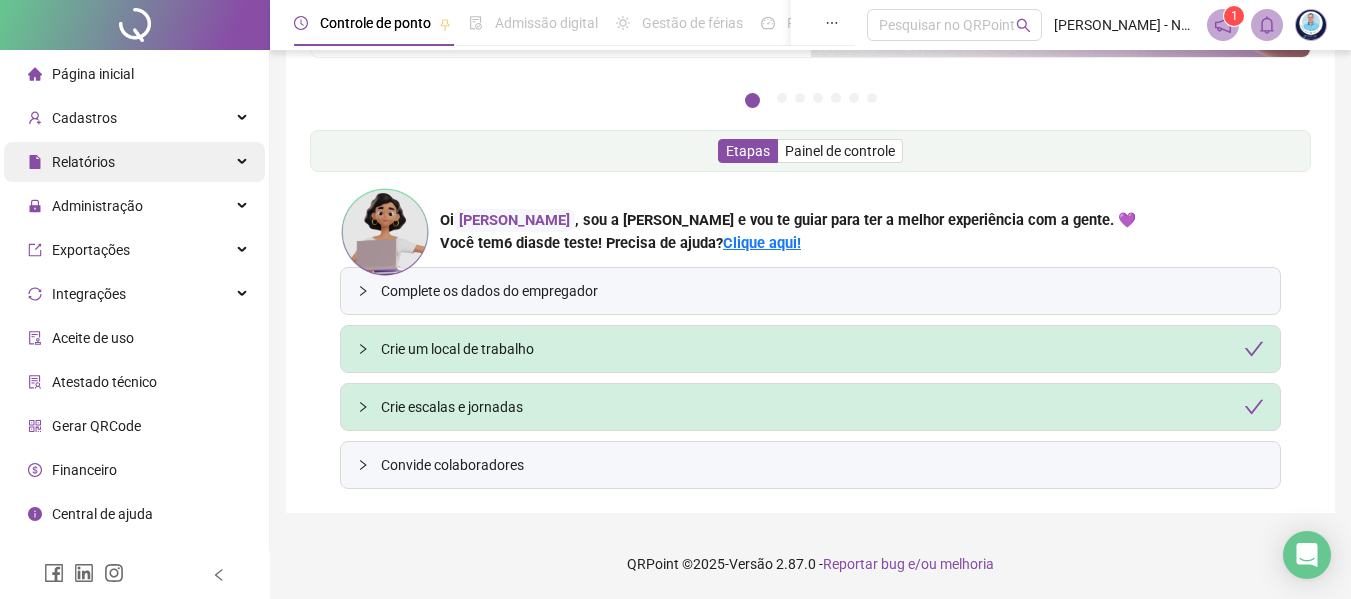 click on "Relatórios" at bounding box center [134, 162] 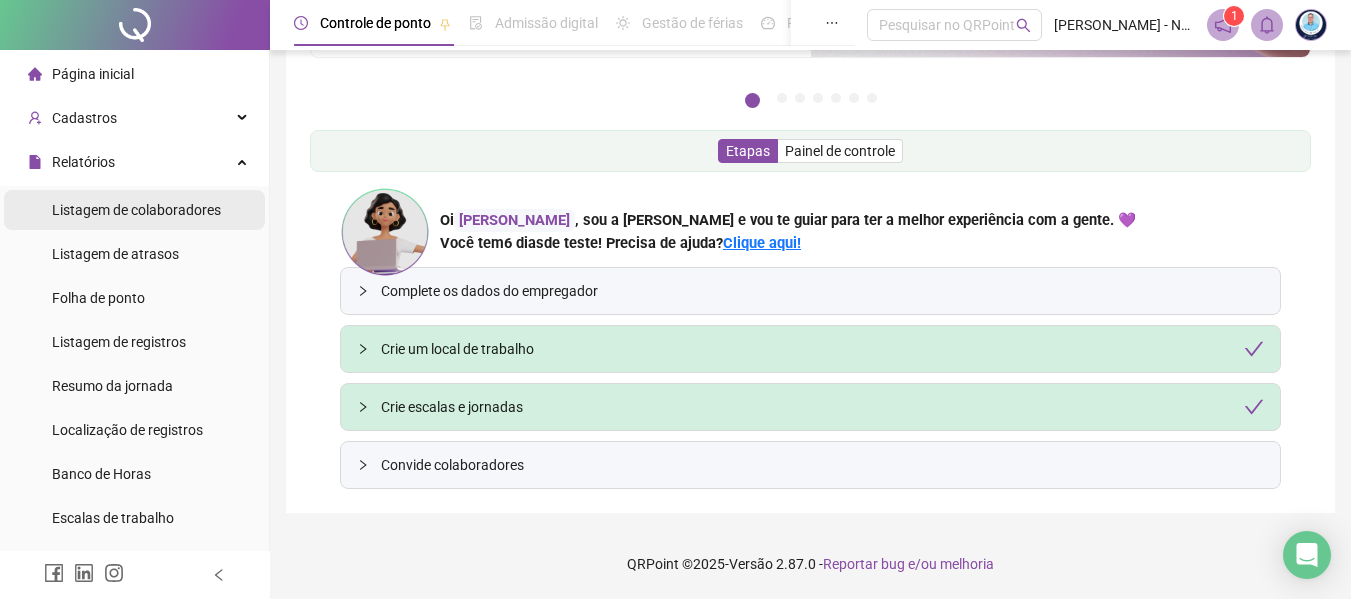 click on "Listagem de colaboradores" at bounding box center [136, 210] 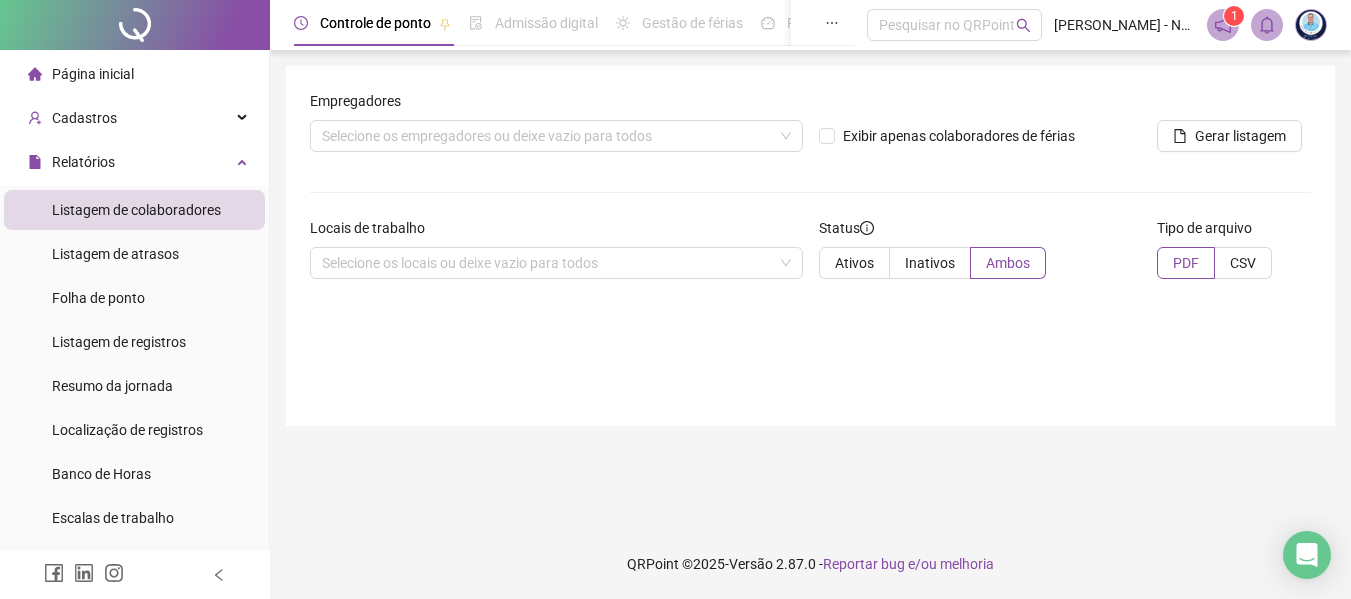 scroll, scrollTop: 0, scrollLeft: 0, axis: both 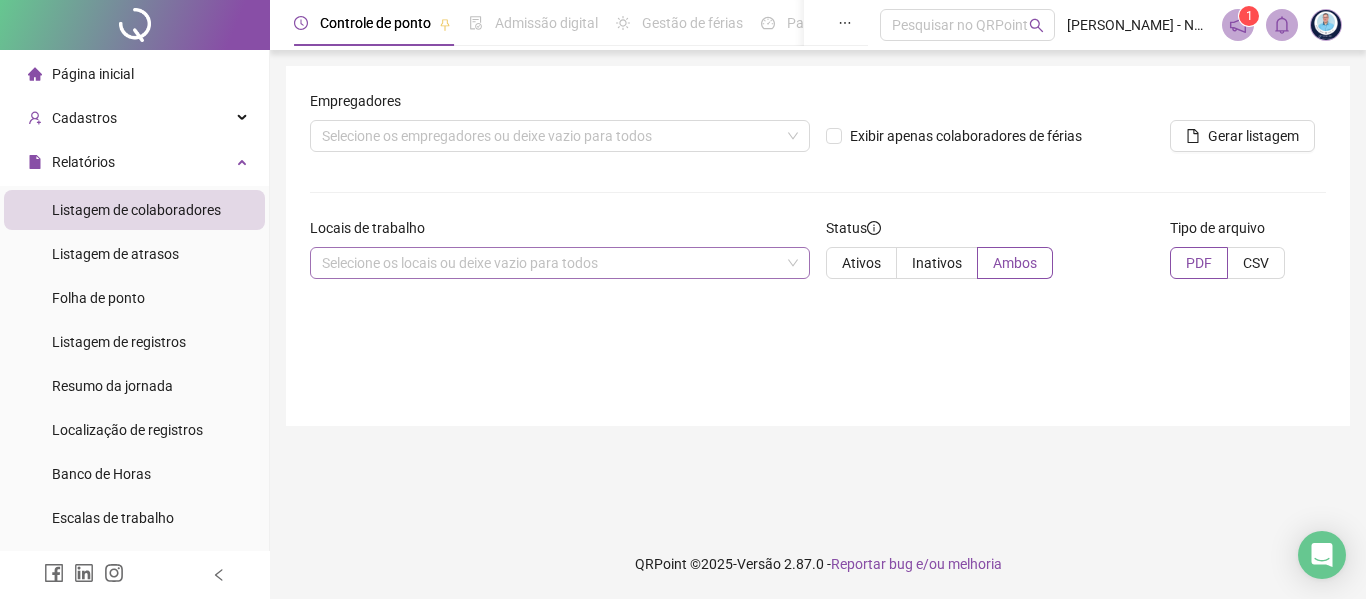 click at bounding box center (549, 263) 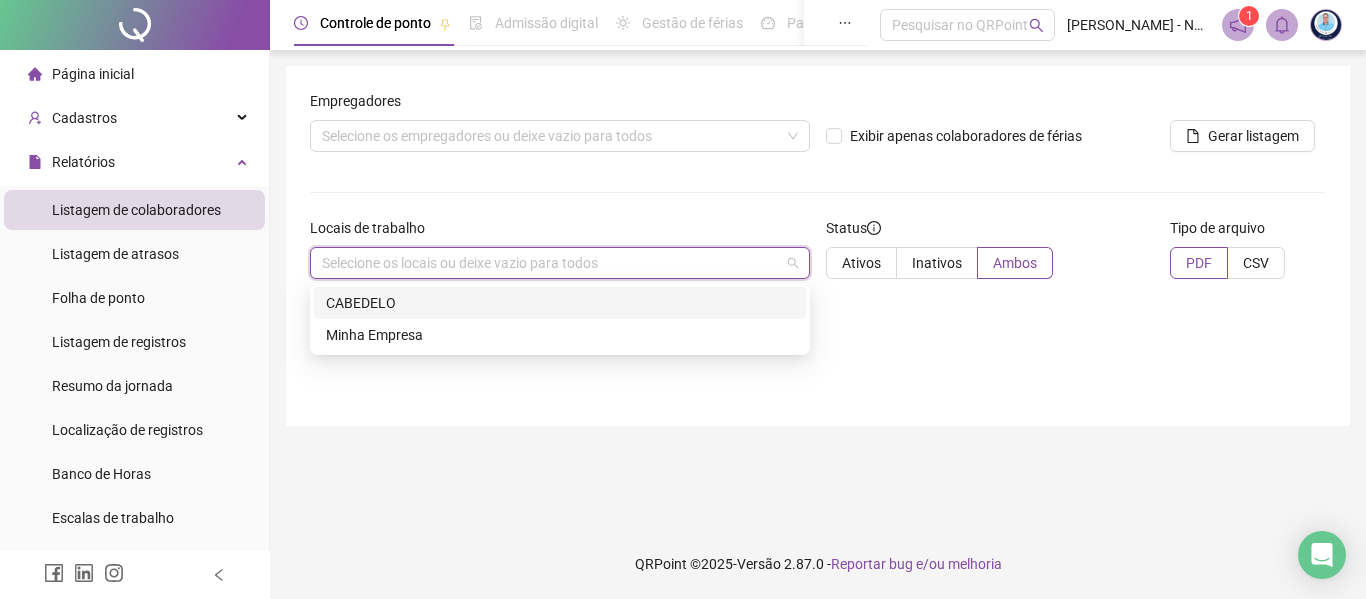 click on "Empregadores   Selecione os empregadores ou deixe vazio para todos   Exibir apenas colaboradores de férias   Gerar listagem Locais de trabalho   Selecione os locais ou deixe vazio para todos Status   Ativos Inativos Ambos Tipo de arquivo PDF CSV" at bounding box center [818, 246] 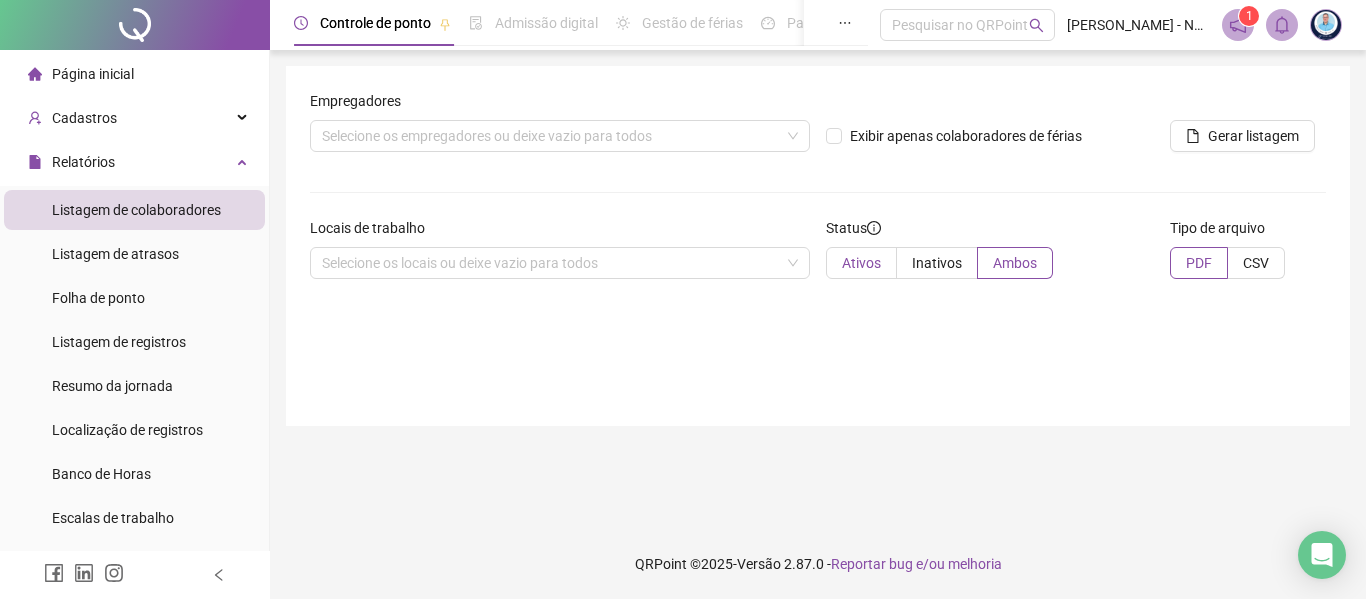 click on "Ativos" at bounding box center (861, 263) 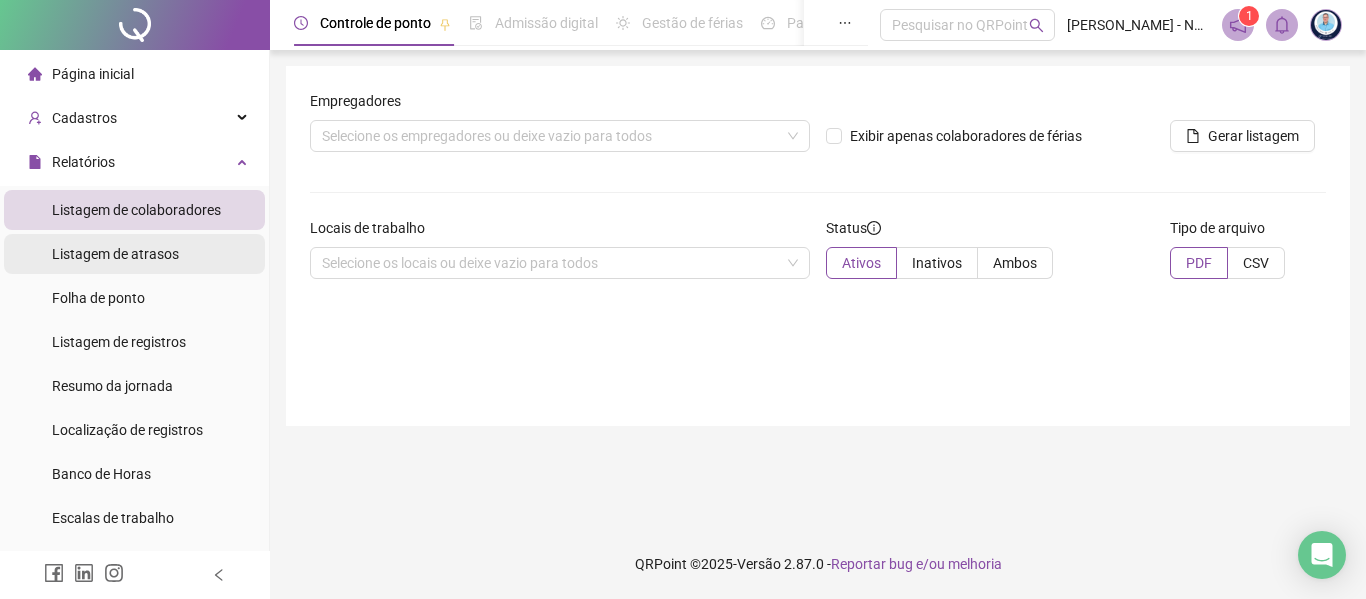click on "Listagem de atrasos" at bounding box center [134, 254] 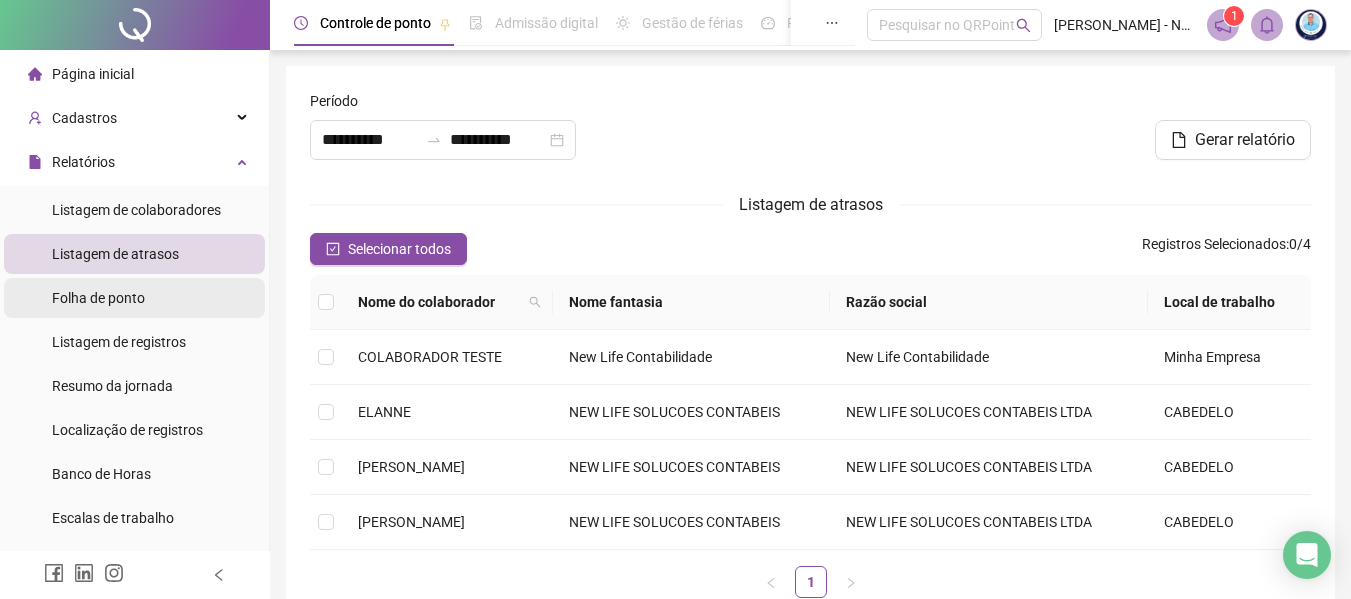 click on "Folha de ponto" at bounding box center (134, 298) 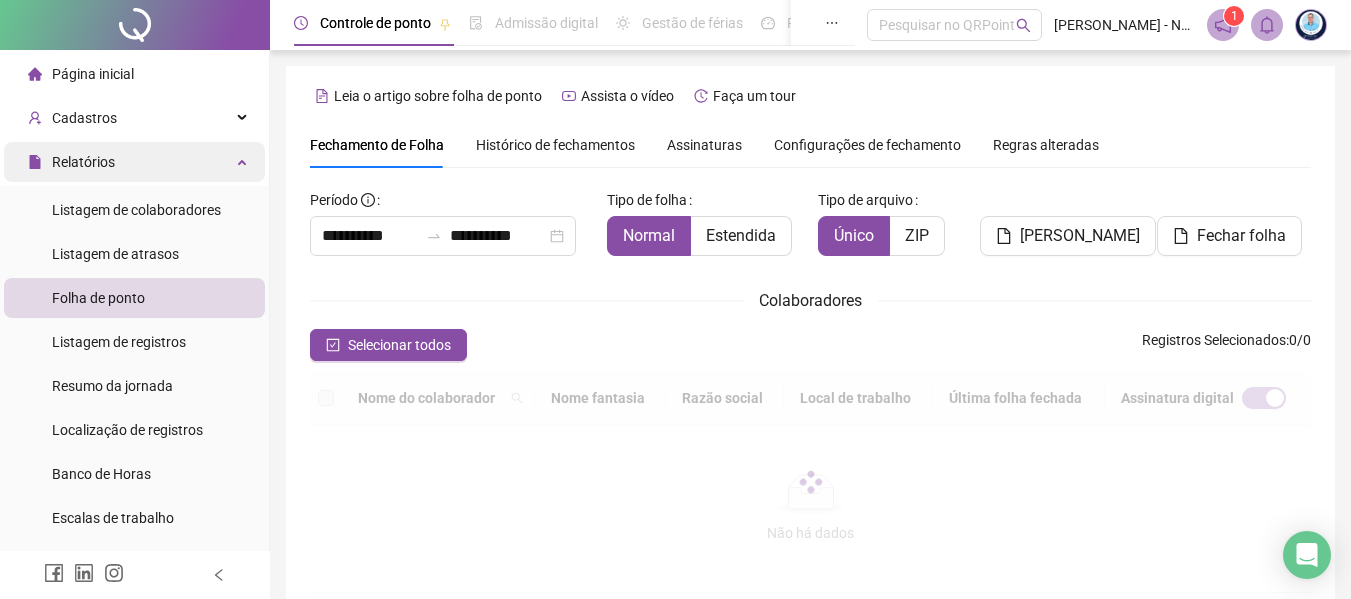 click on "Relatórios" at bounding box center [134, 162] 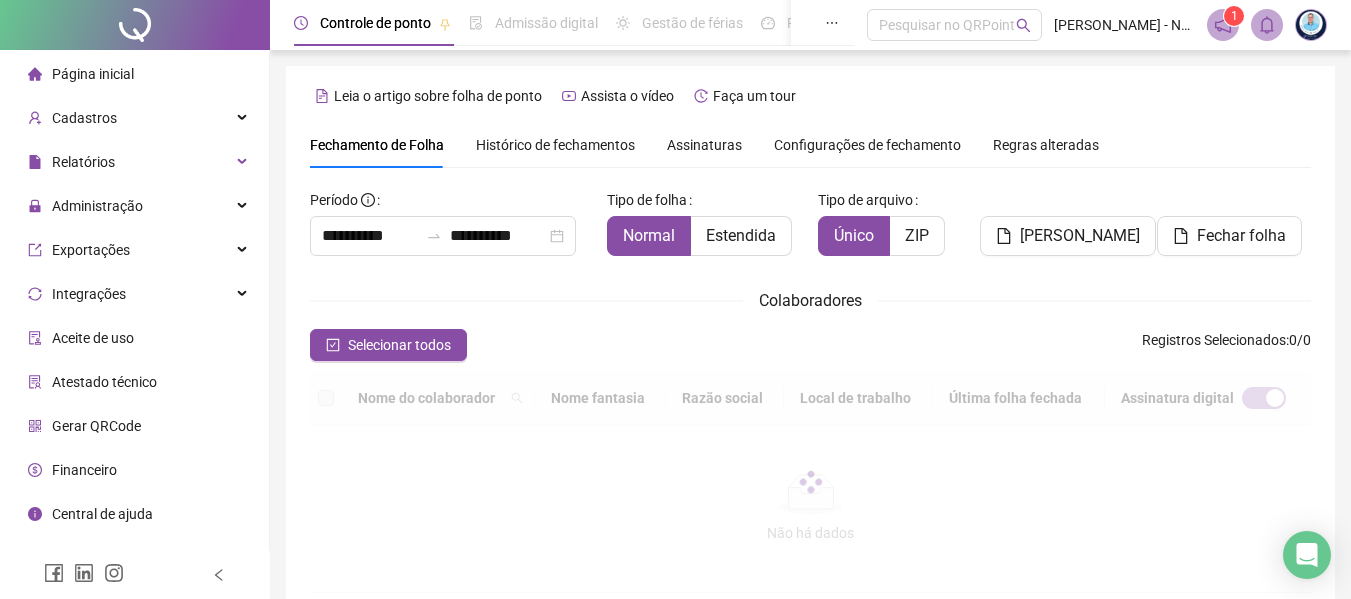 type on "**********" 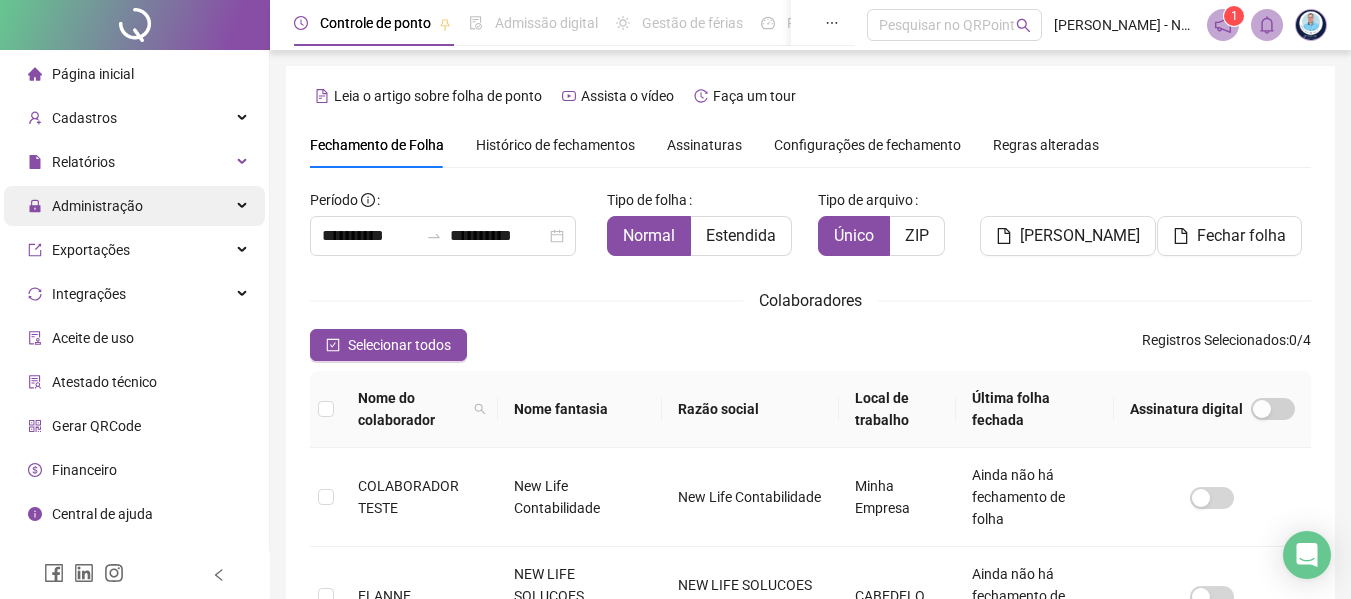 scroll, scrollTop: 110, scrollLeft: 0, axis: vertical 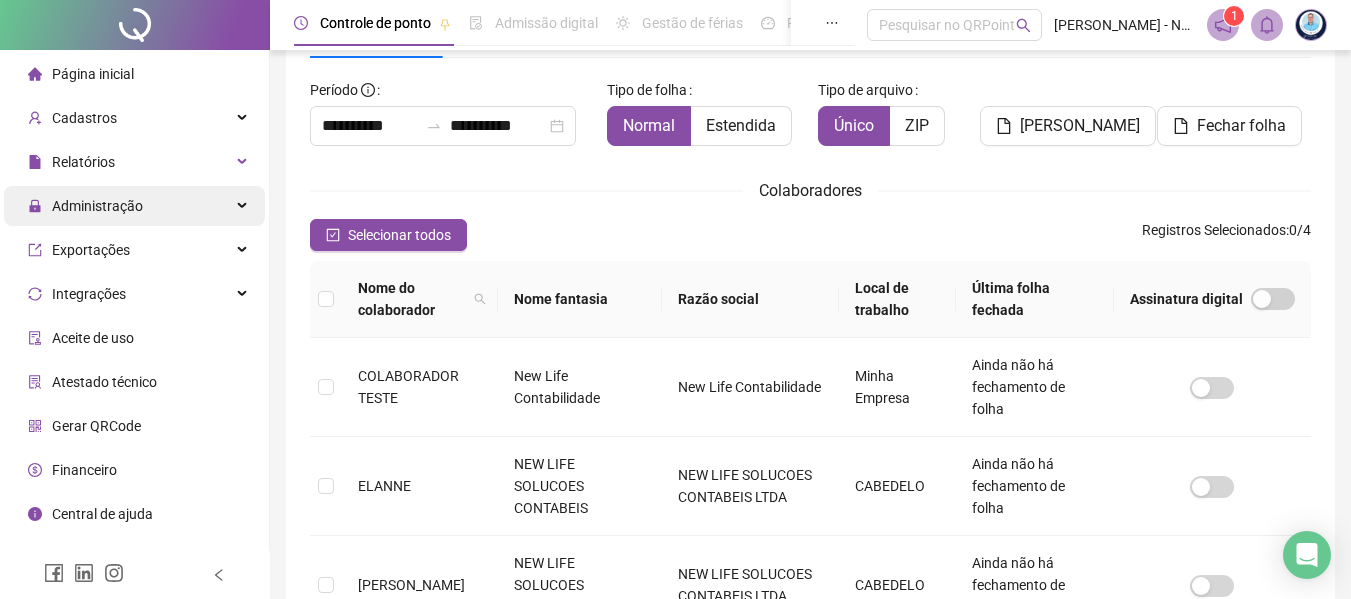 click on "Administração" at bounding box center (134, 206) 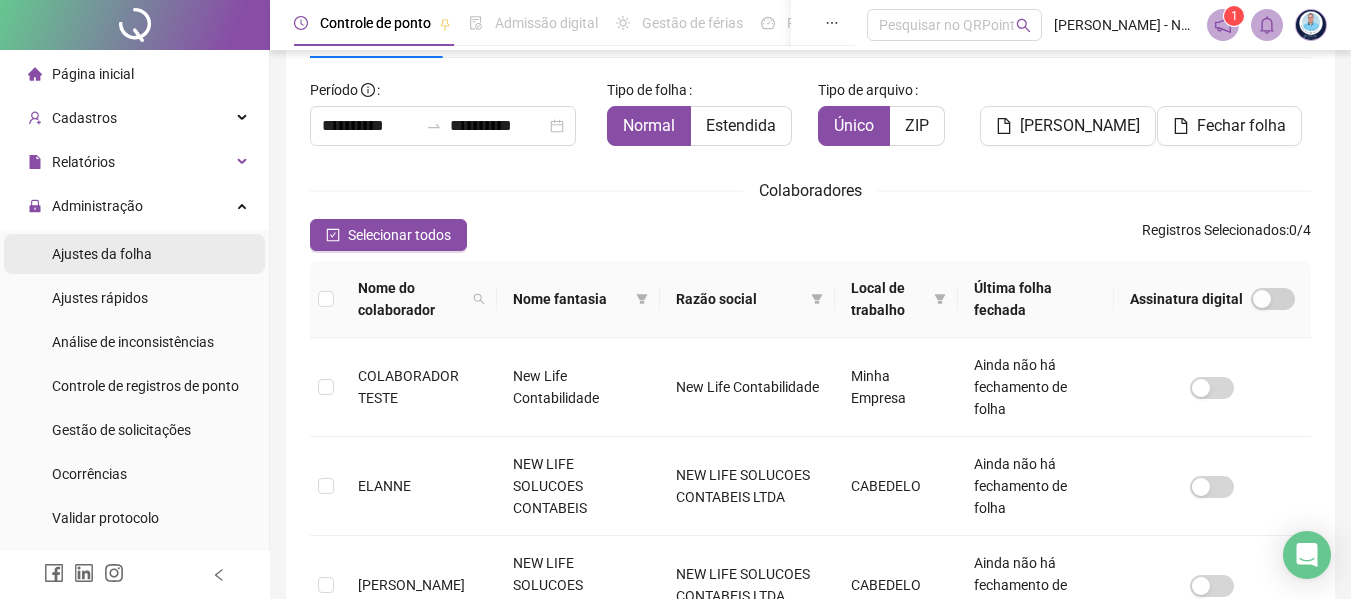 click on "Ajustes da folha" at bounding box center (134, 254) 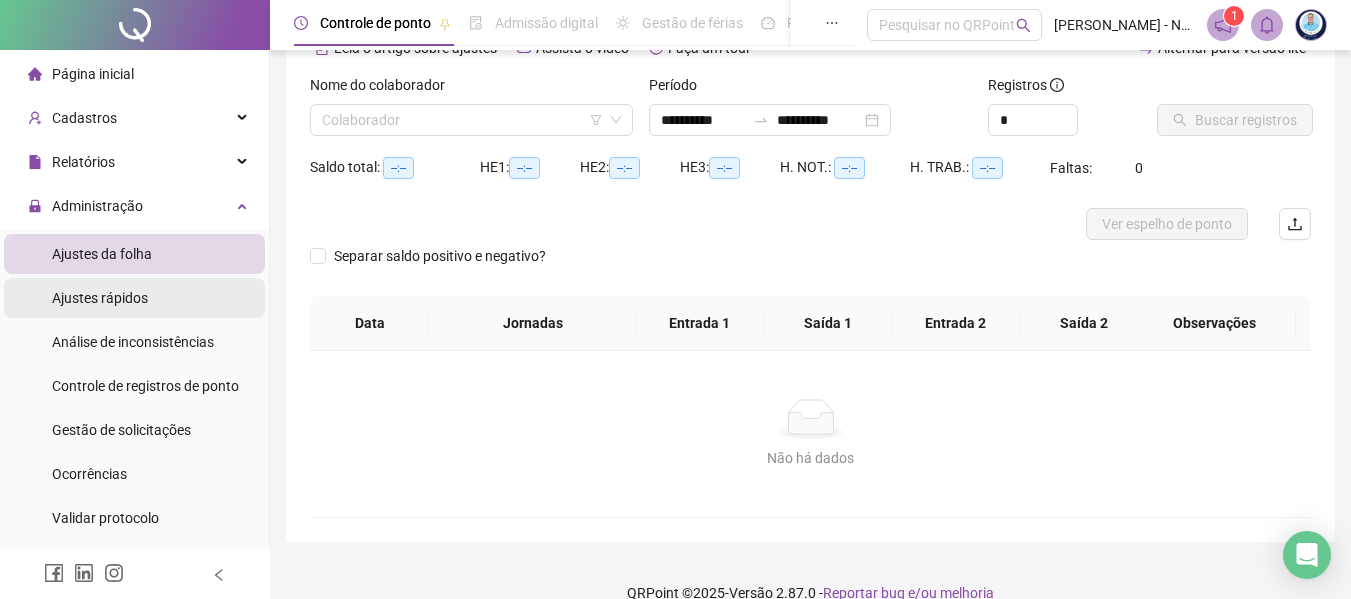 click on "Ajustes rápidos" at bounding box center [134, 298] 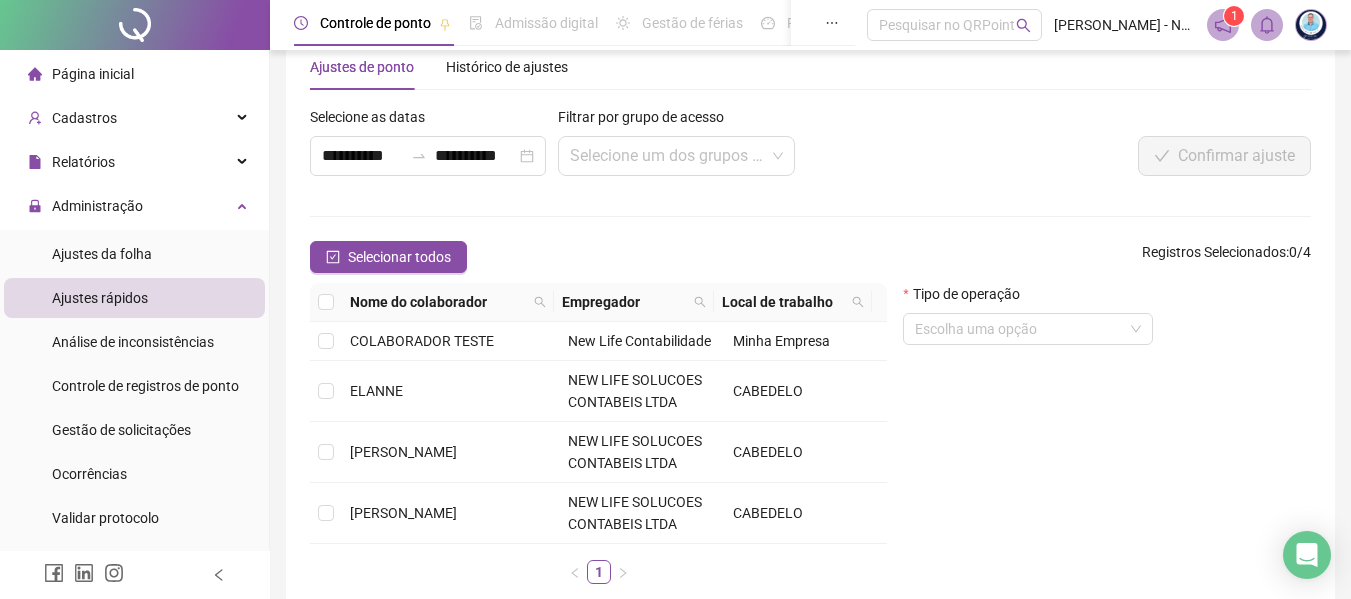 scroll, scrollTop: 110, scrollLeft: 0, axis: vertical 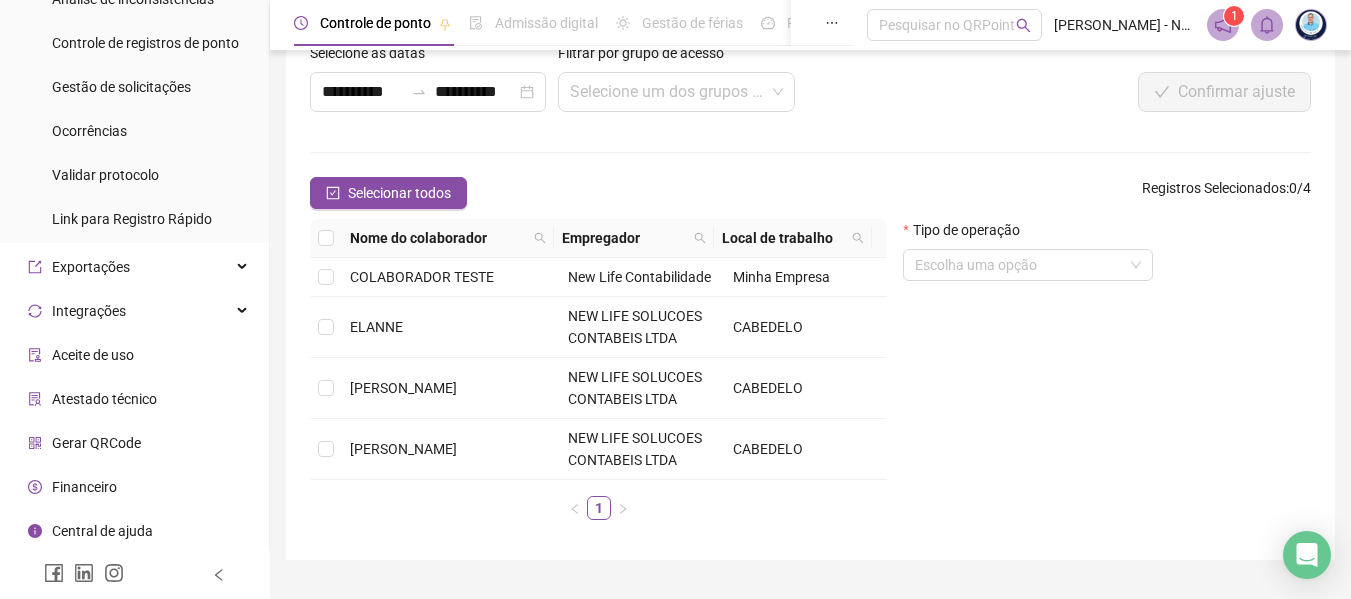 click on "Gerar QRCode" at bounding box center (96, 443) 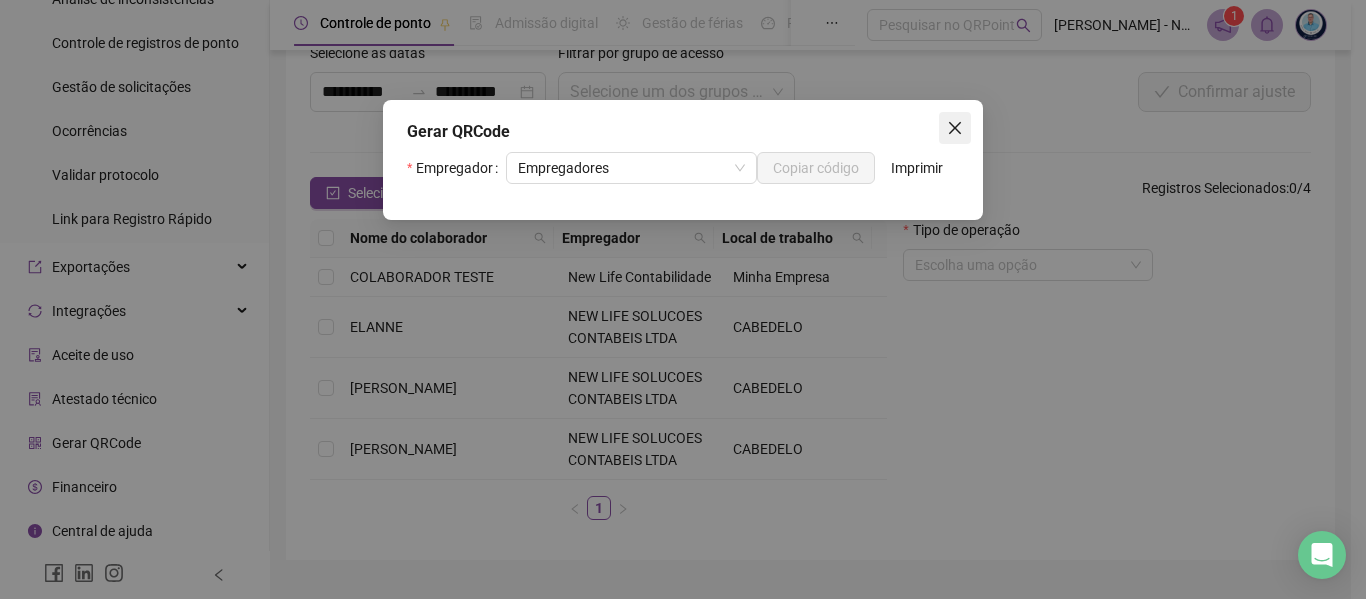 click at bounding box center (955, 128) 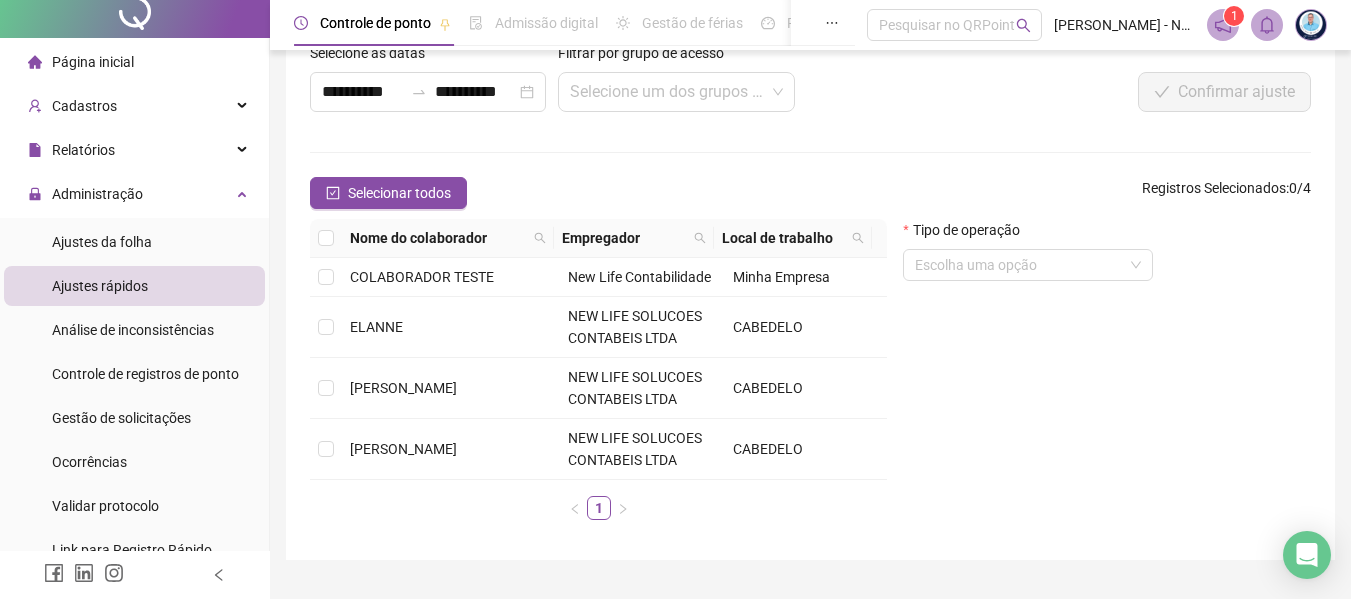 scroll, scrollTop: 0, scrollLeft: 0, axis: both 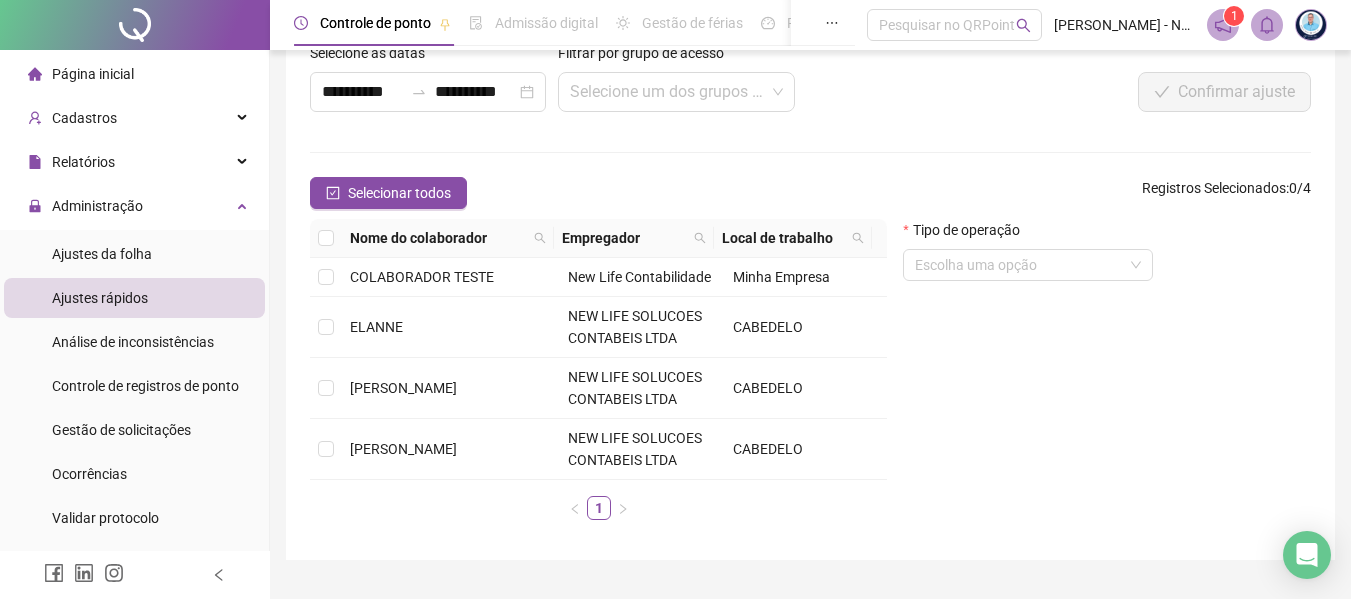 click on "Página inicial" at bounding box center [93, 74] 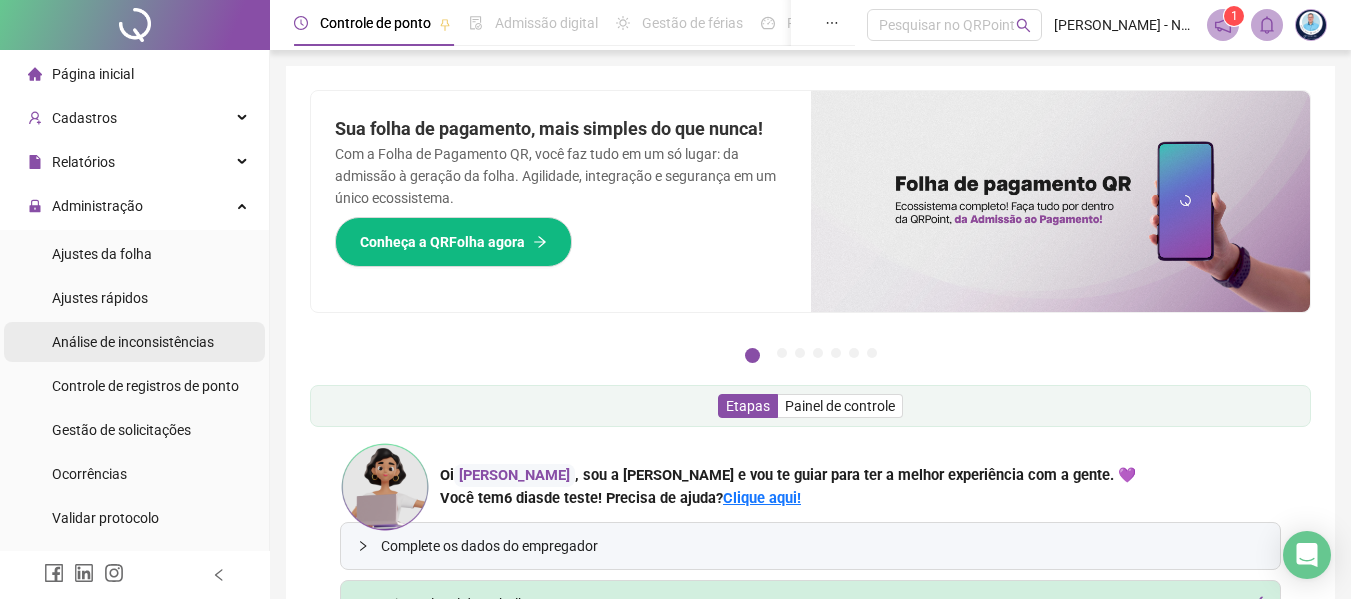 click on "Análise de inconsistências" at bounding box center (133, 342) 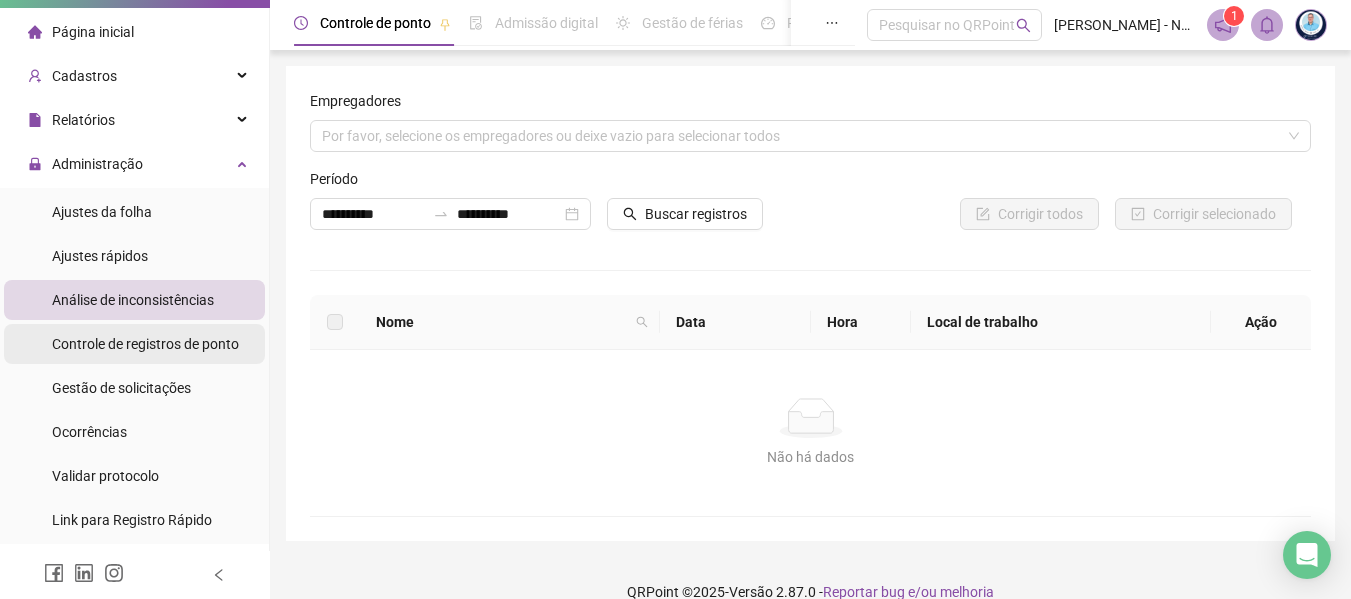 scroll, scrollTop: 44, scrollLeft: 0, axis: vertical 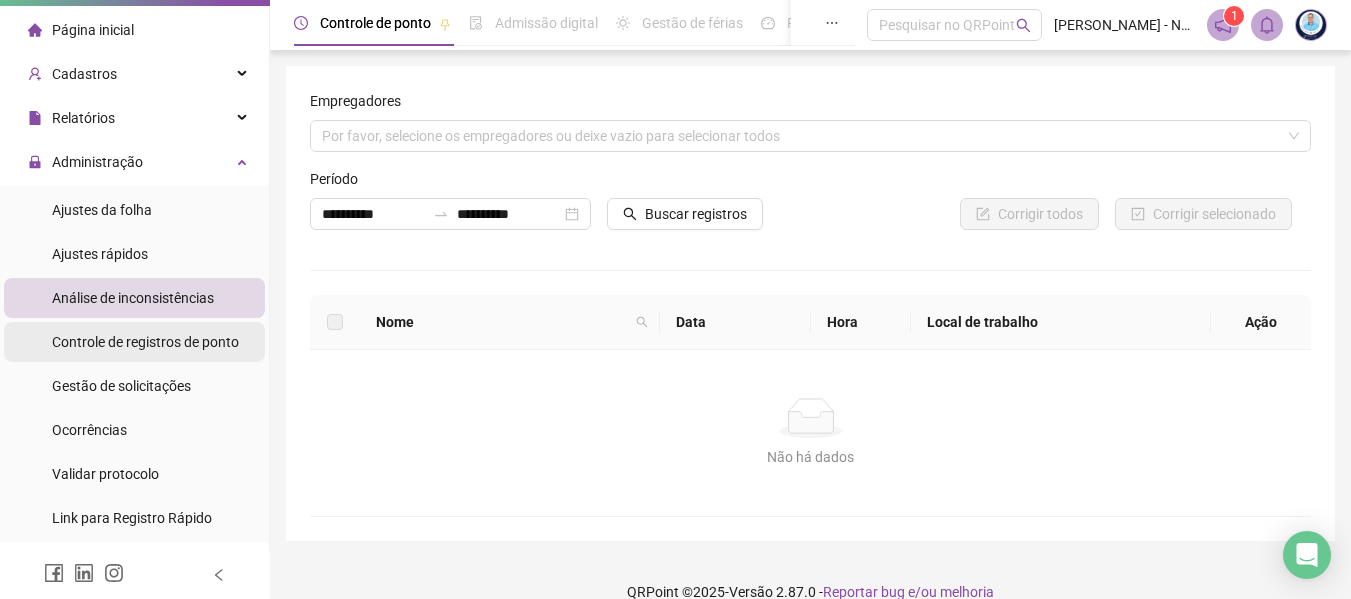 click on "Controle de registros de ponto" at bounding box center [145, 342] 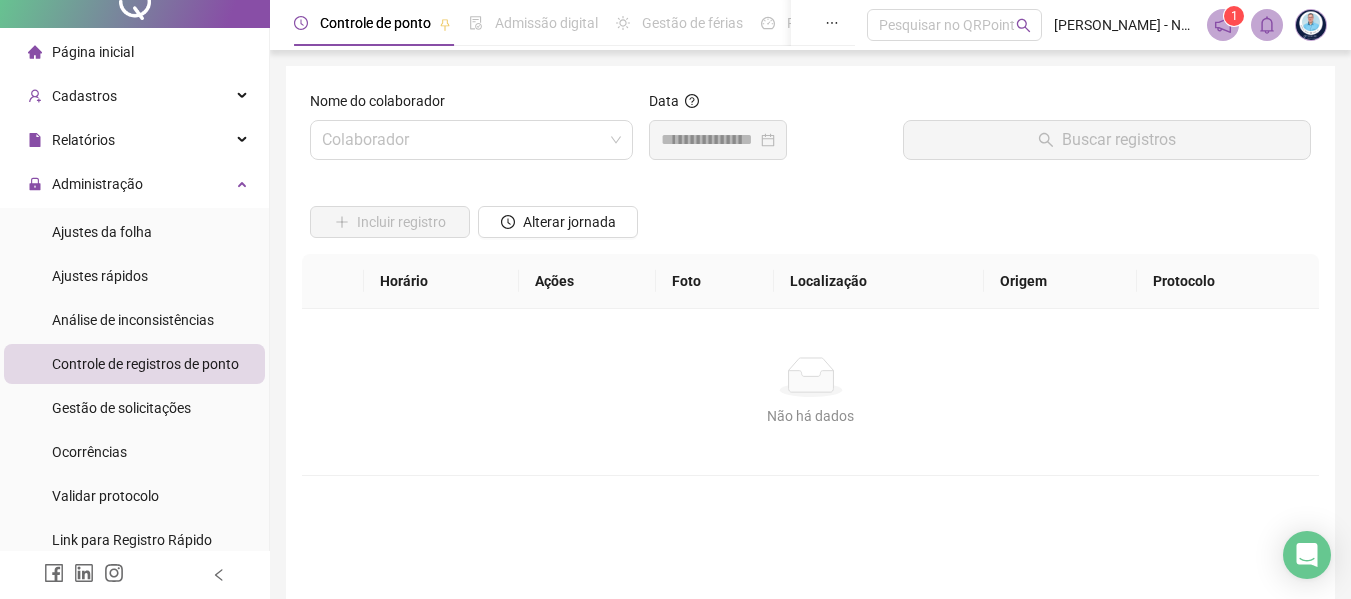 scroll, scrollTop: 0, scrollLeft: 0, axis: both 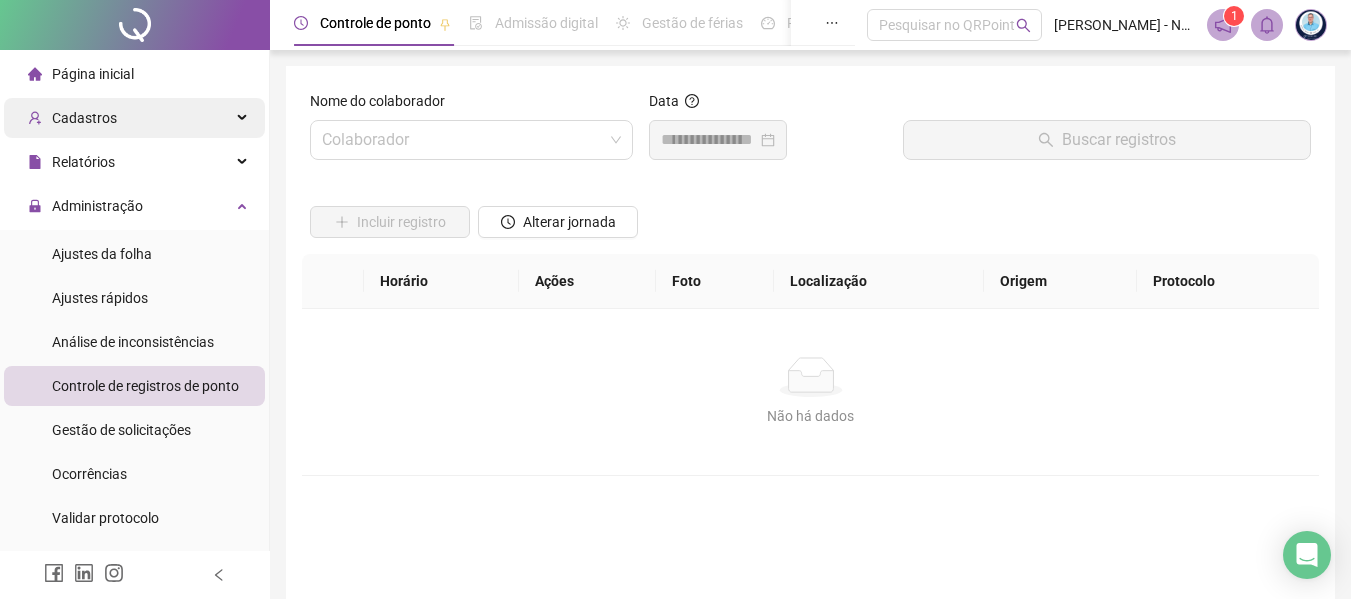 click on "Cadastros" at bounding box center (134, 118) 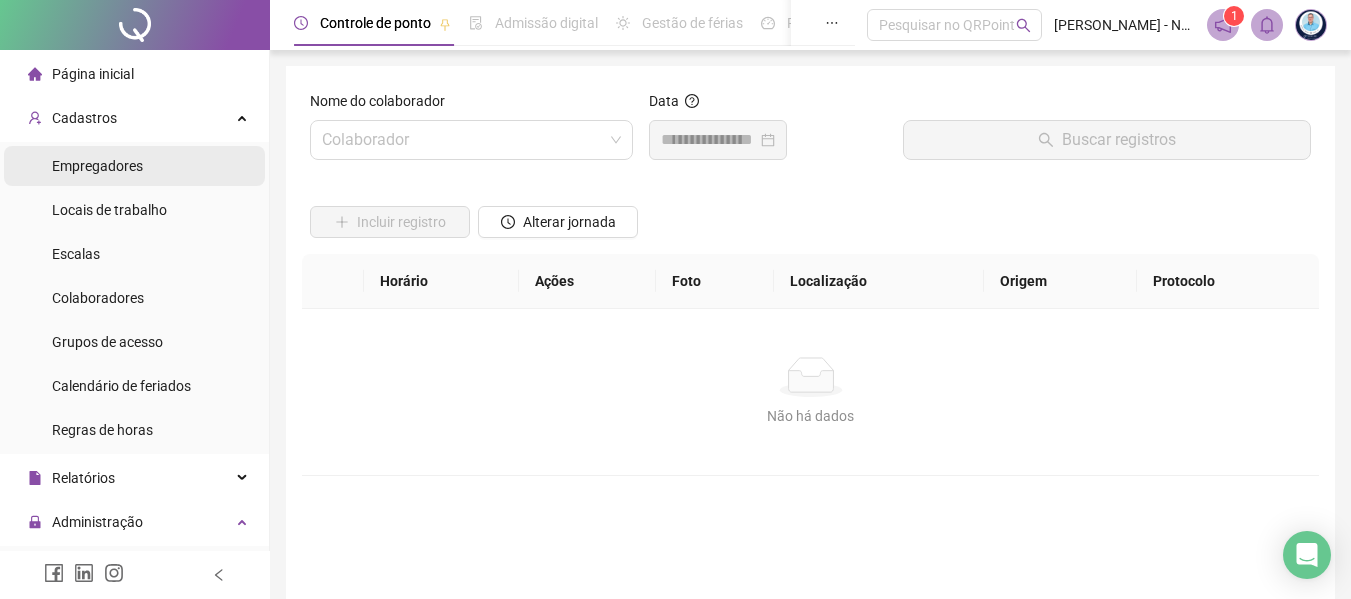 click on "Empregadores" at bounding box center (97, 166) 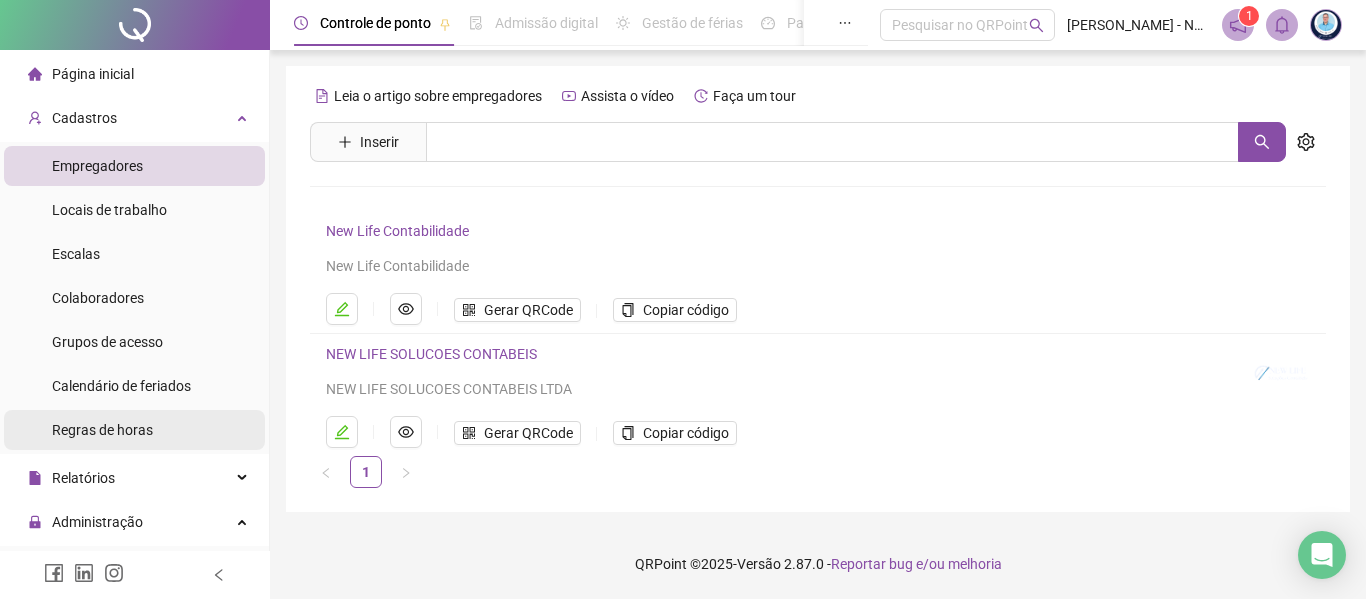 click on "Regras de horas" at bounding box center (102, 430) 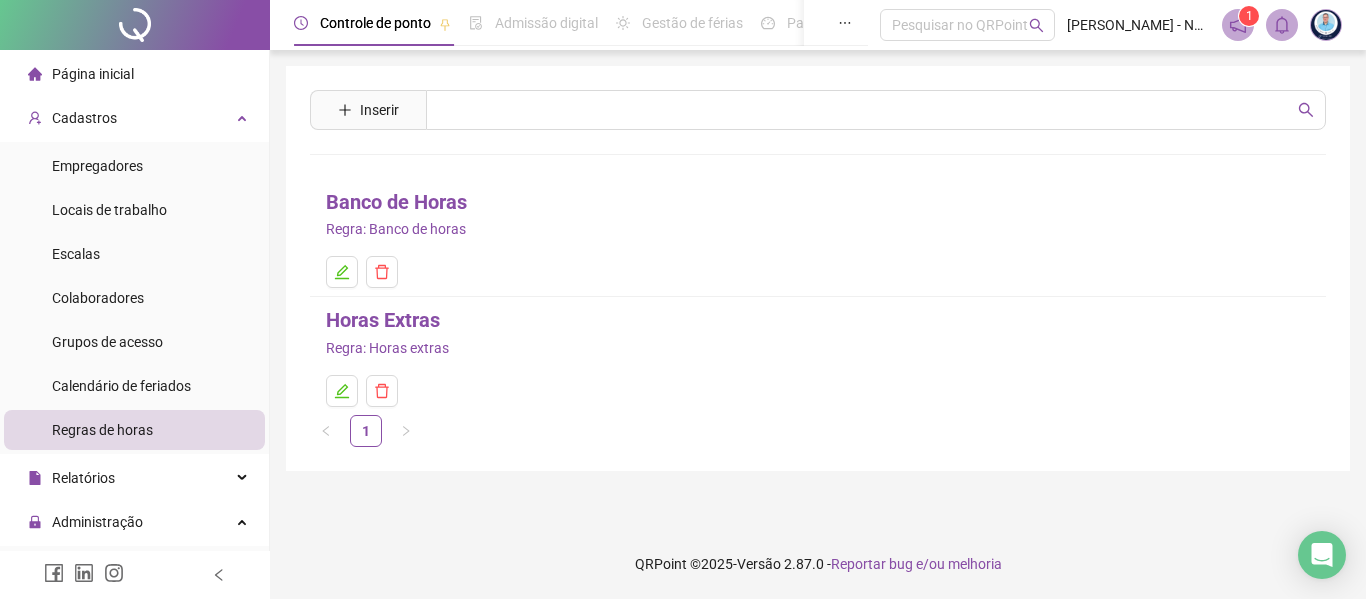 click 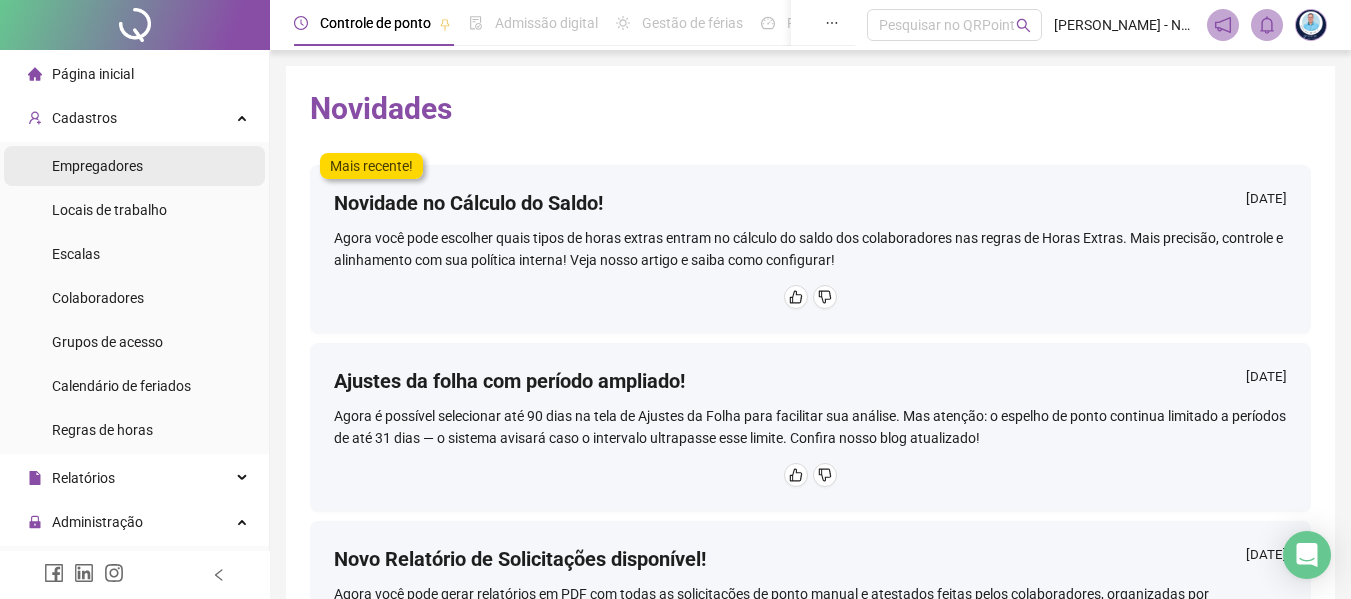 click on "Empregadores" at bounding box center [134, 166] 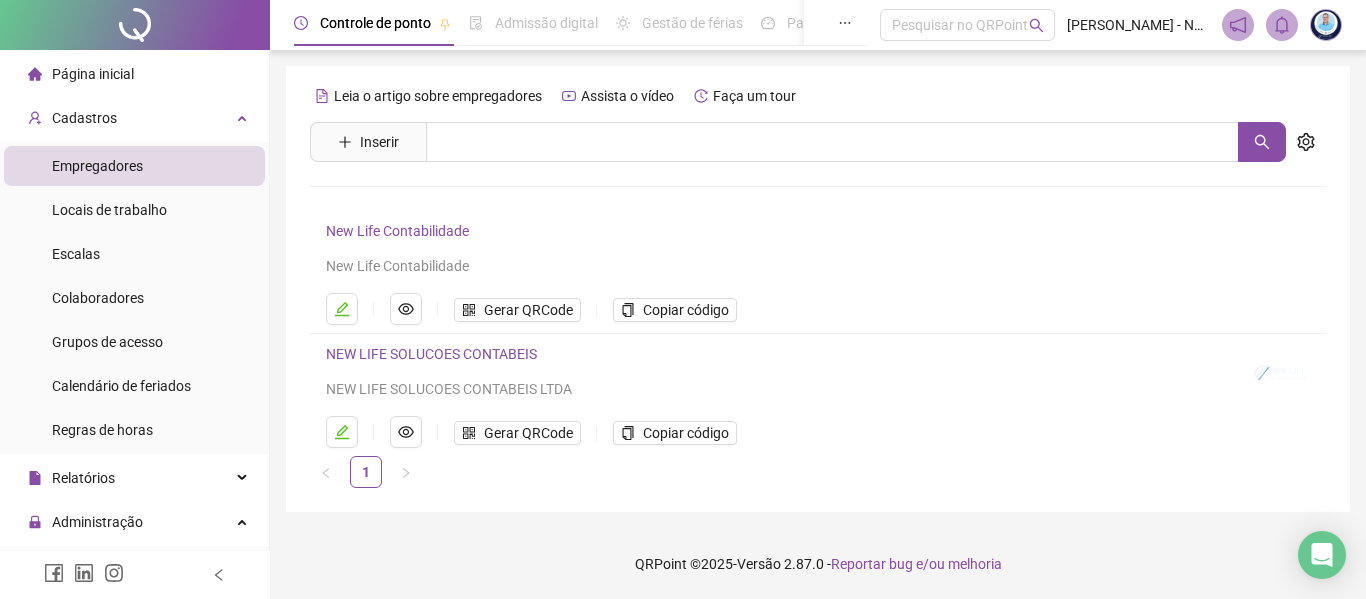 click on "Página inicial" at bounding box center (134, 74) 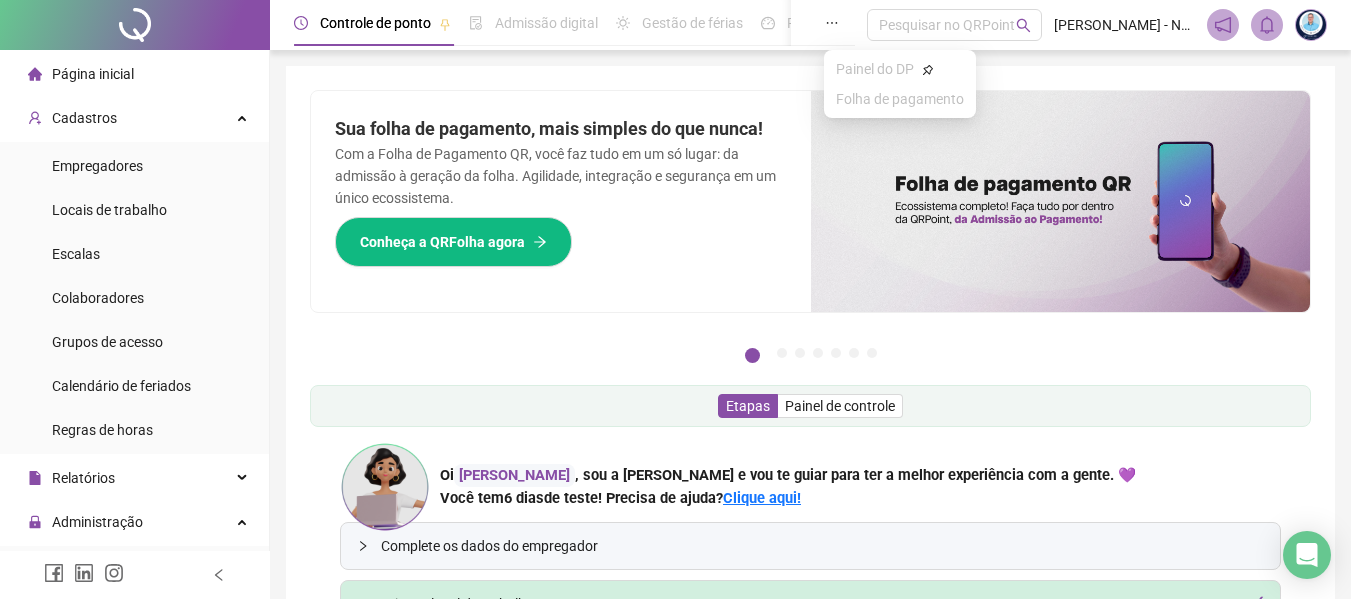 click 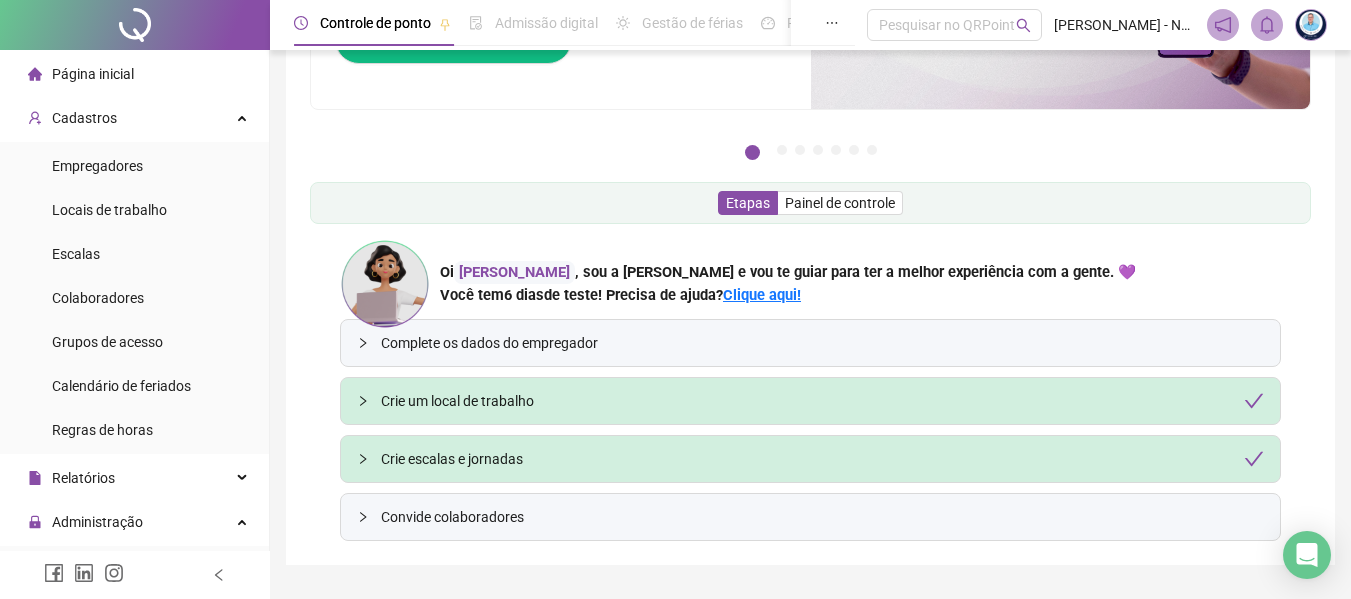 scroll, scrollTop: 134, scrollLeft: 0, axis: vertical 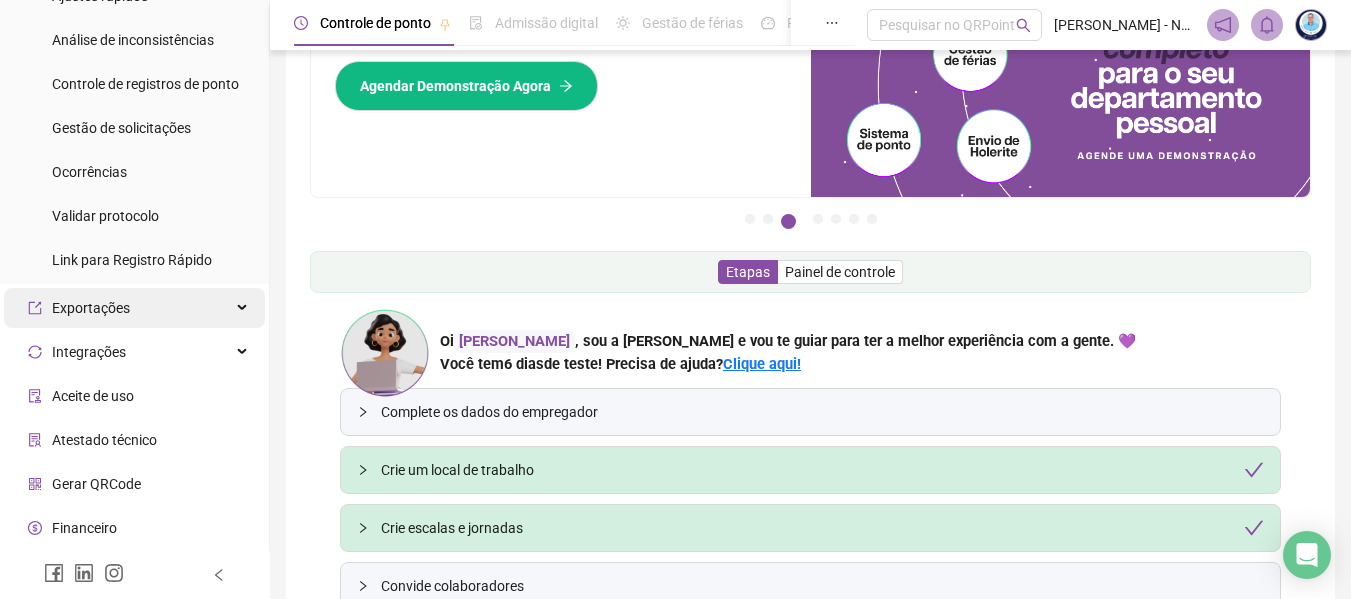 click on "Exportações" at bounding box center (134, 308) 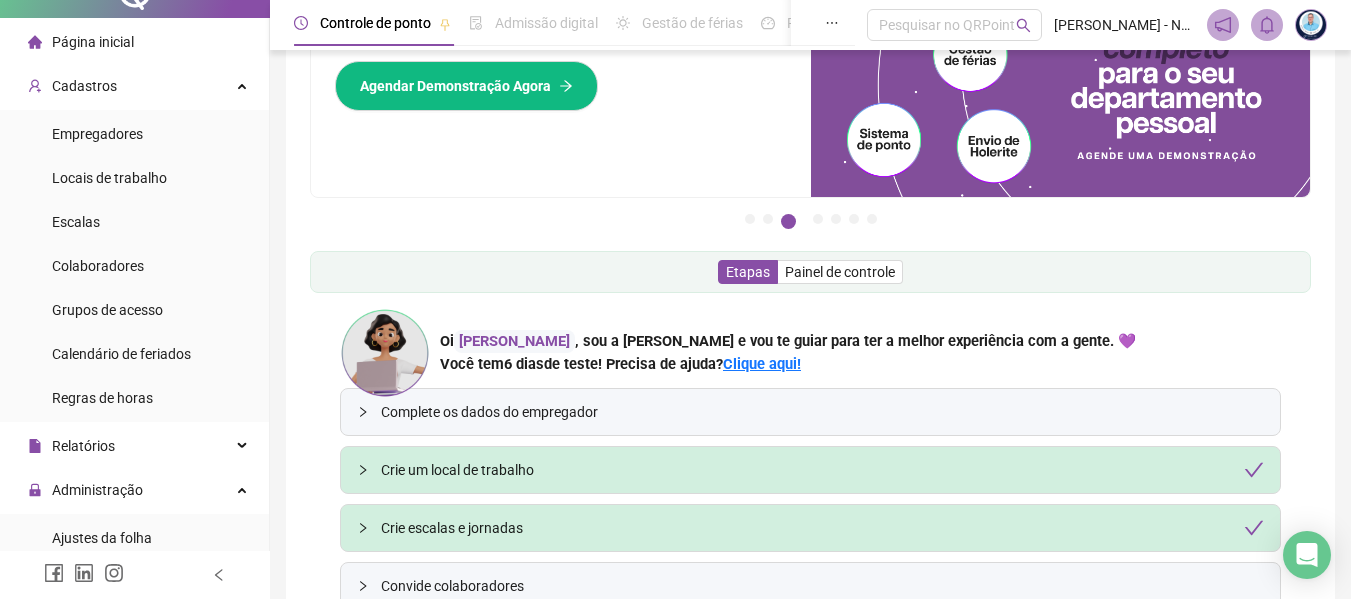 scroll, scrollTop: 0, scrollLeft: 0, axis: both 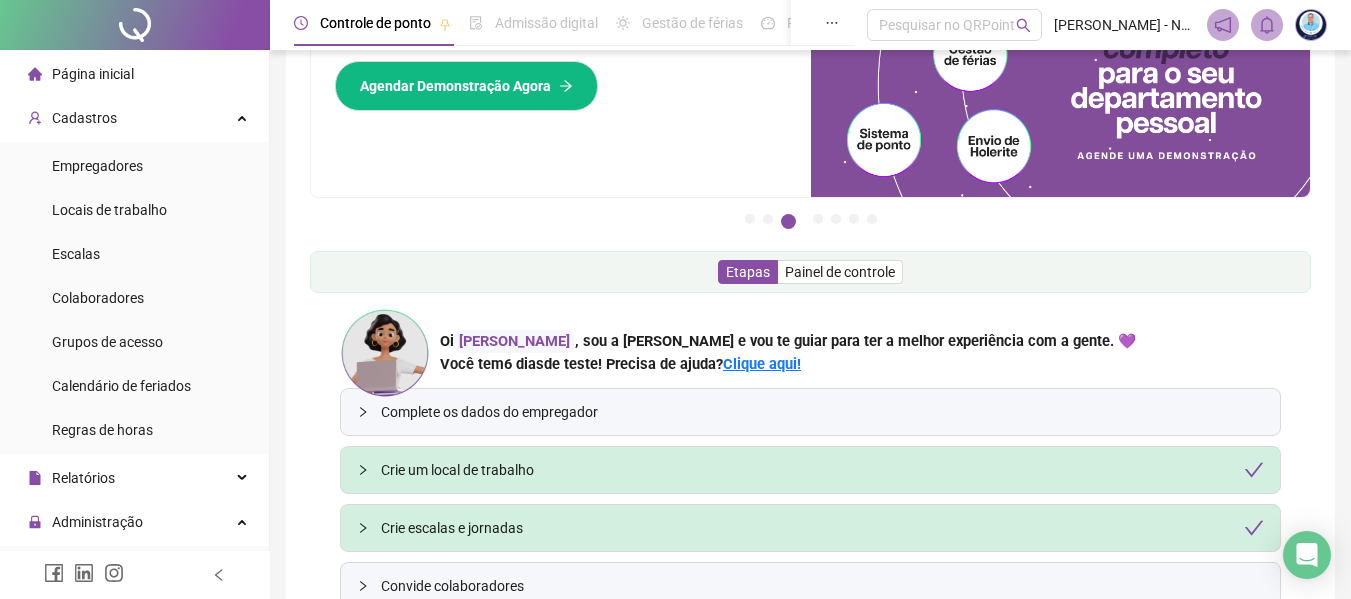 click on "Página inicial" at bounding box center (93, 74) 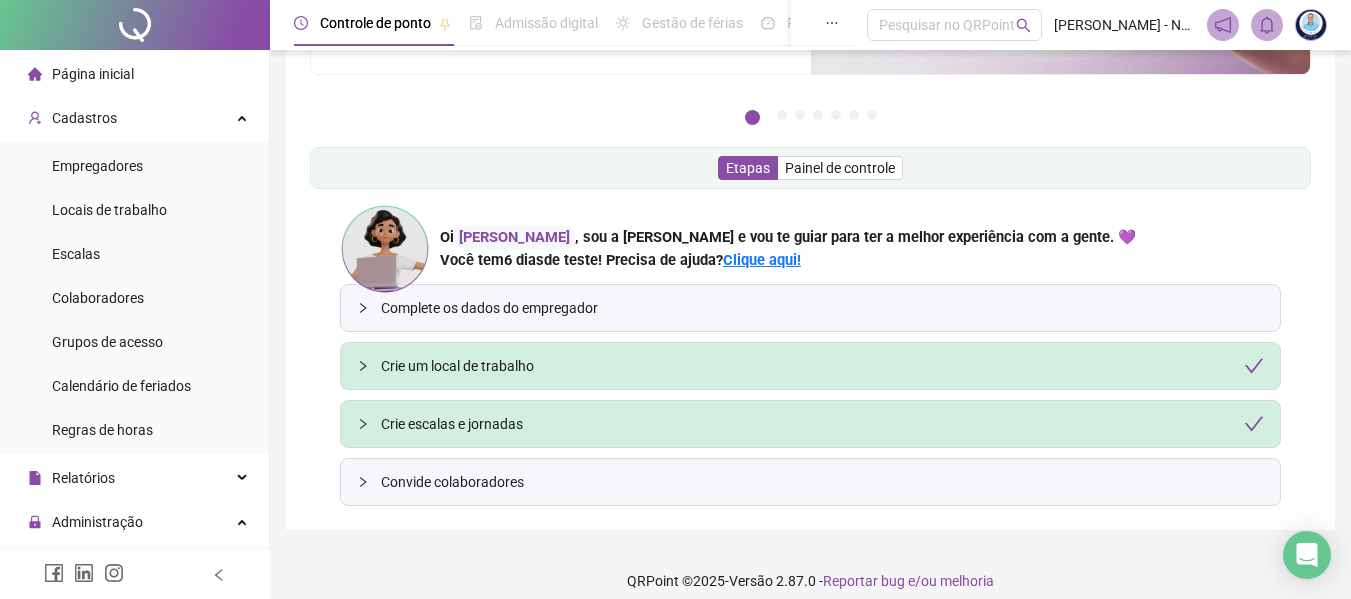 scroll, scrollTop: 255, scrollLeft: 0, axis: vertical 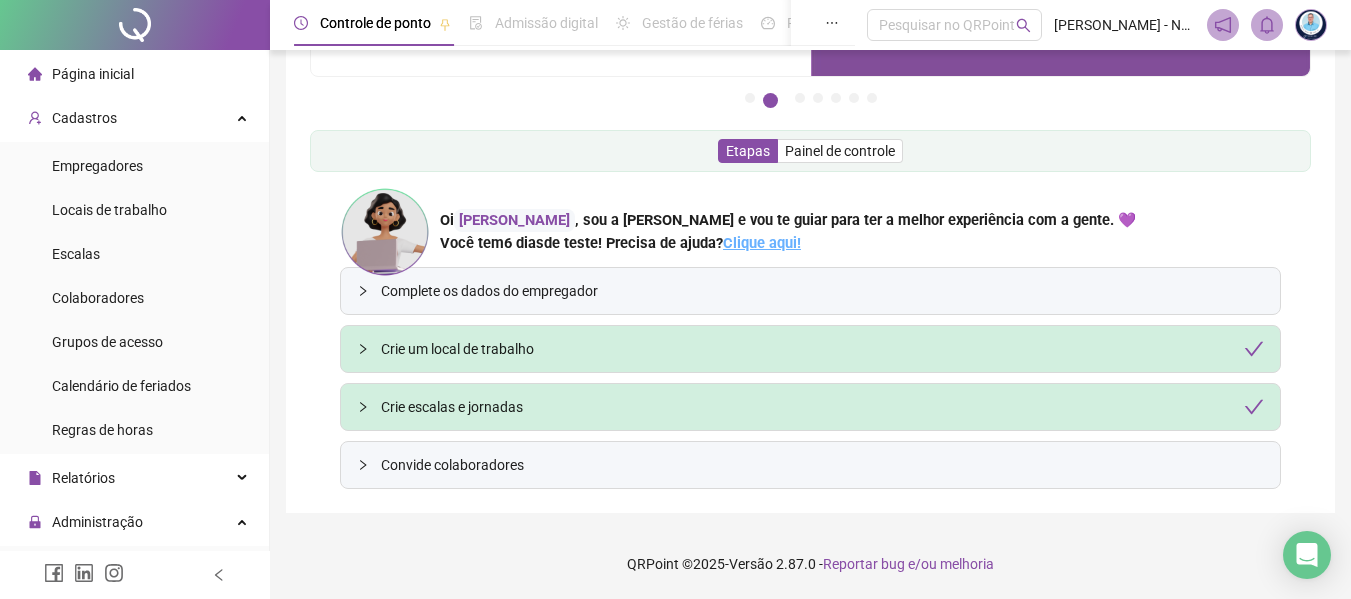 click on "Clique aqui!" at bounding box center (762, 243) 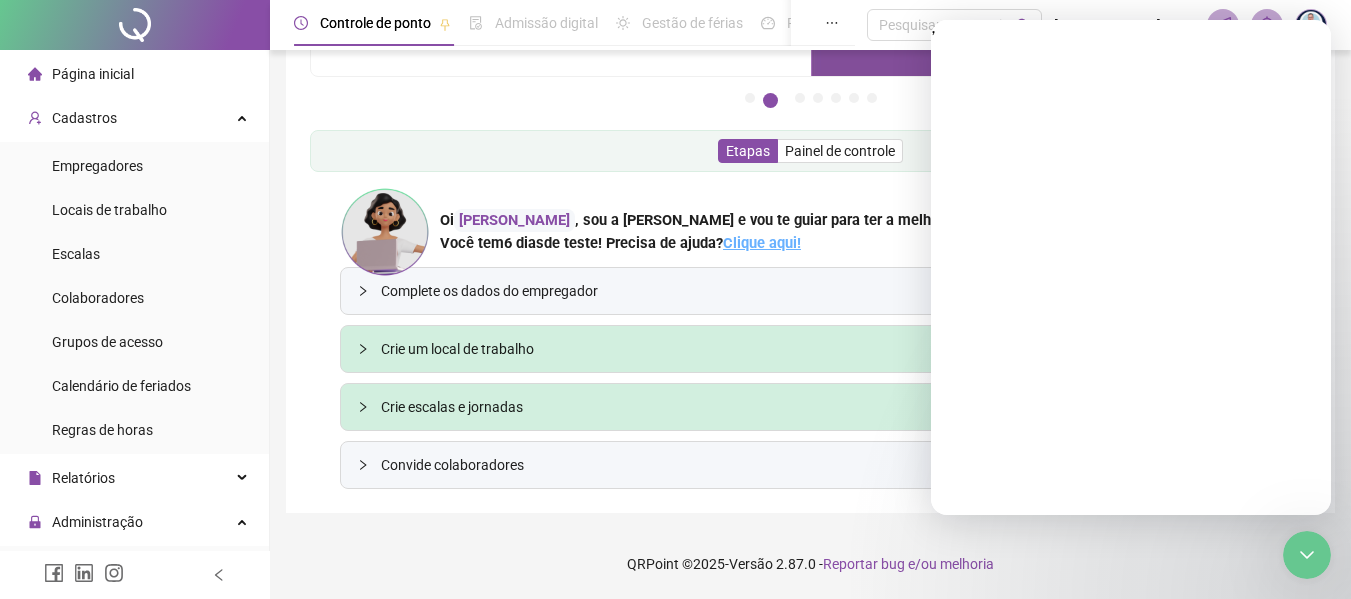 scroll, scrollTop: 0, scrollLeft: 0, axis: both 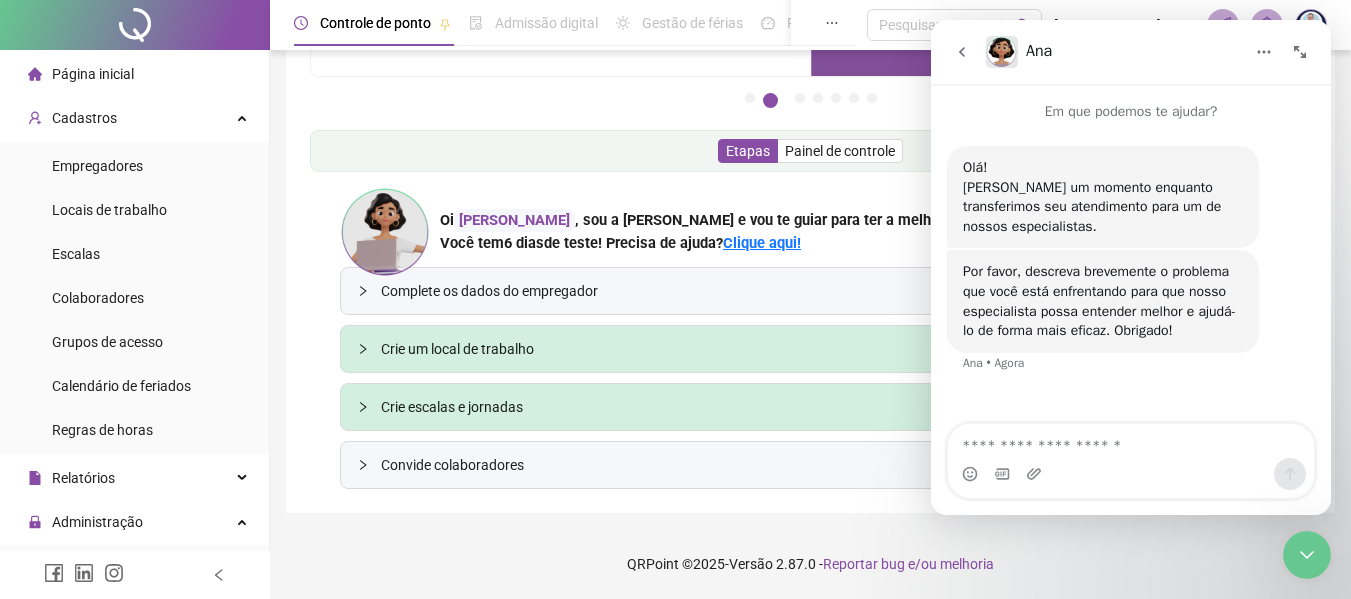 click 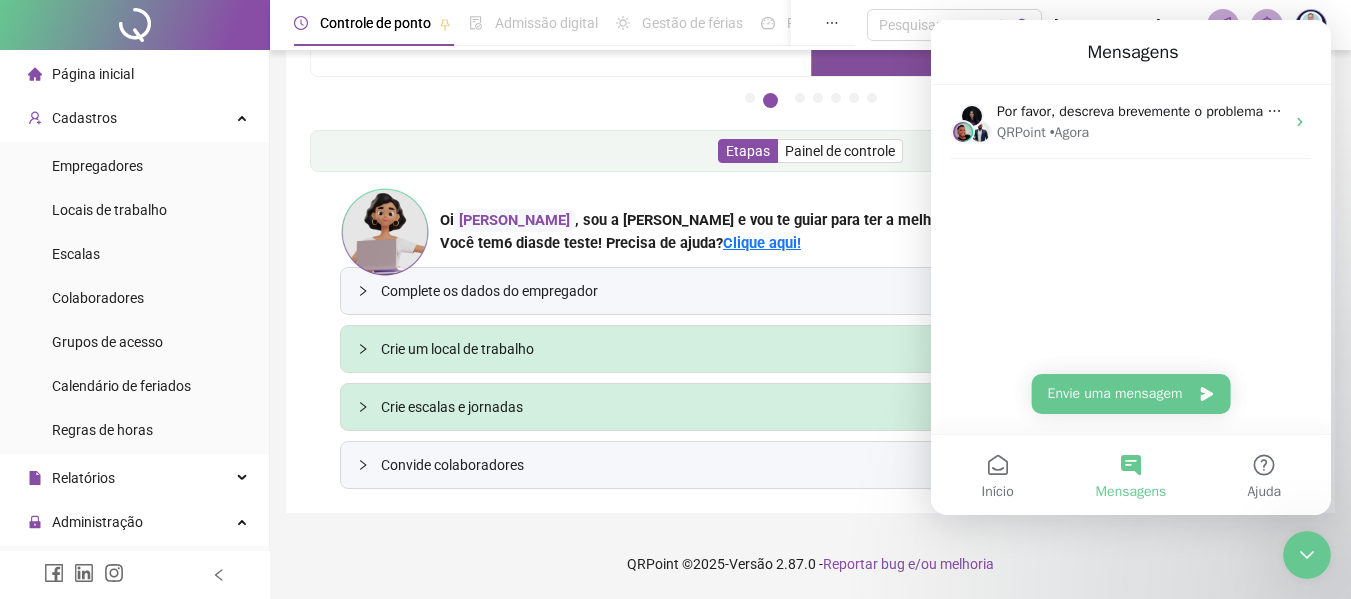 click on "Etapas Painel de controle" at bounding box center [810, 151] 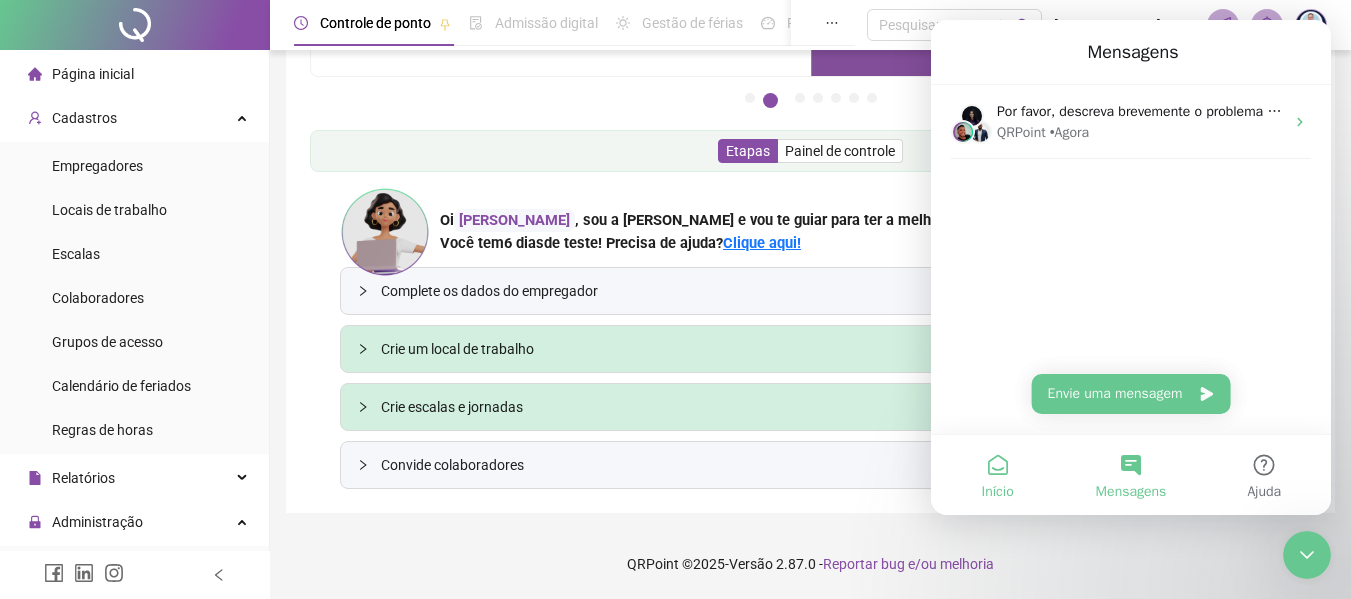 click on "Início" at bounding box center (997, 475) 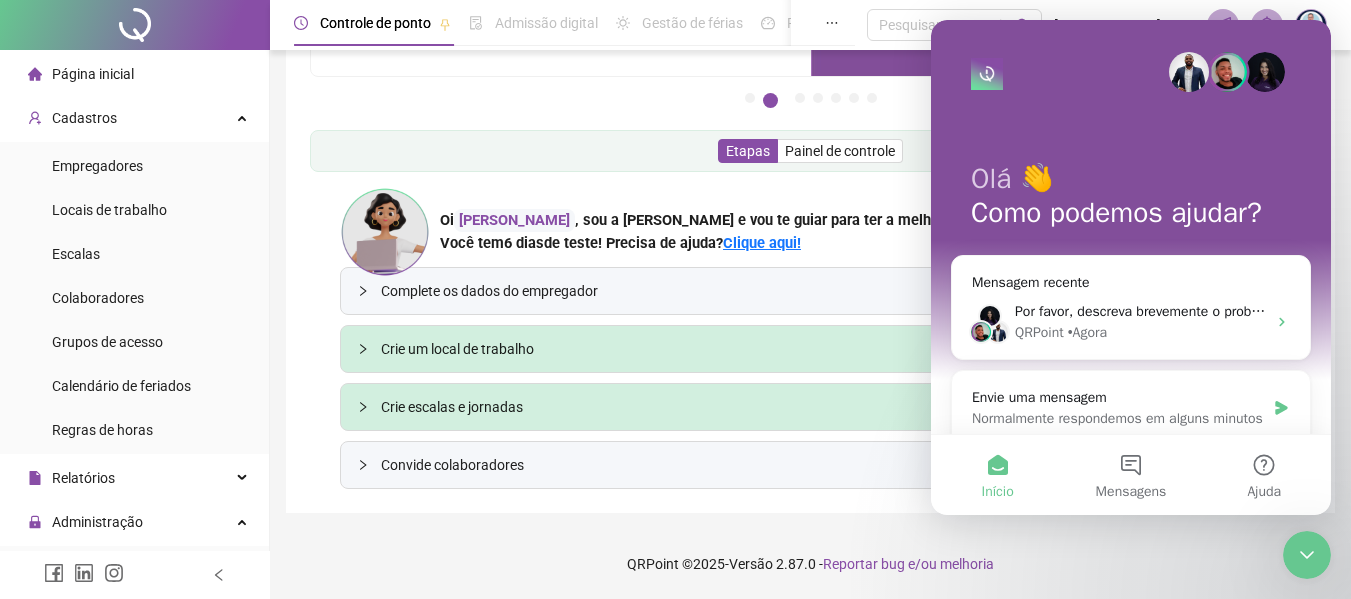 click 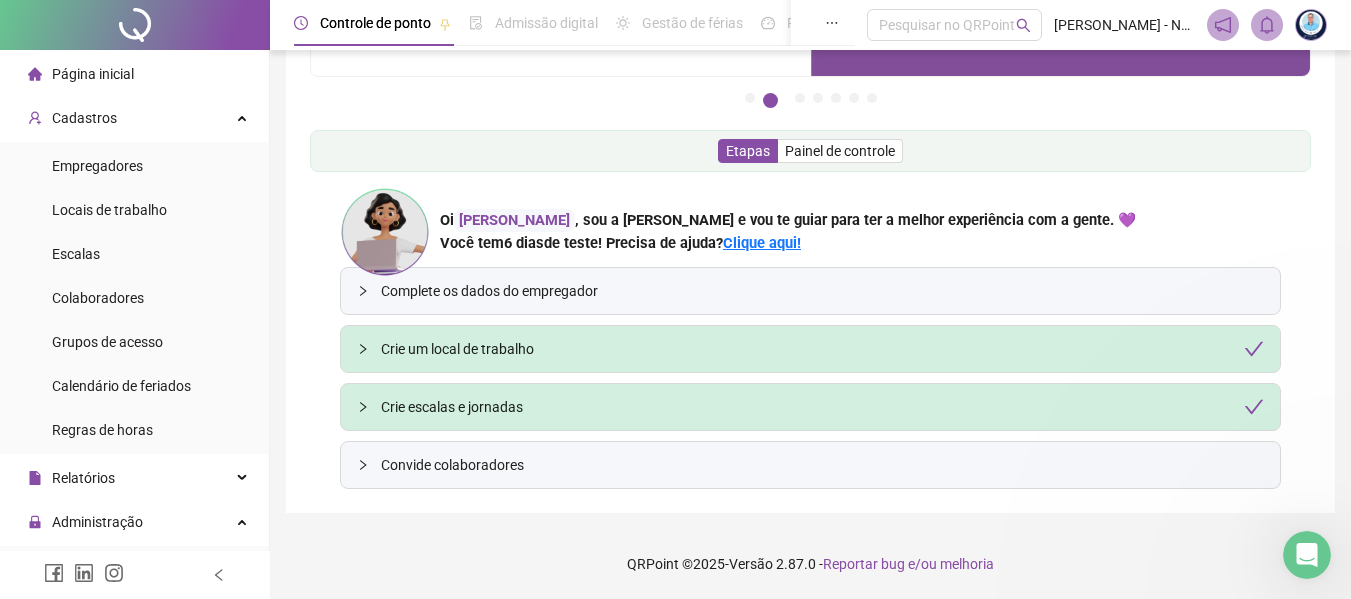 scroll, scrollTop: 0, scrollLeft: 0, axis: both 